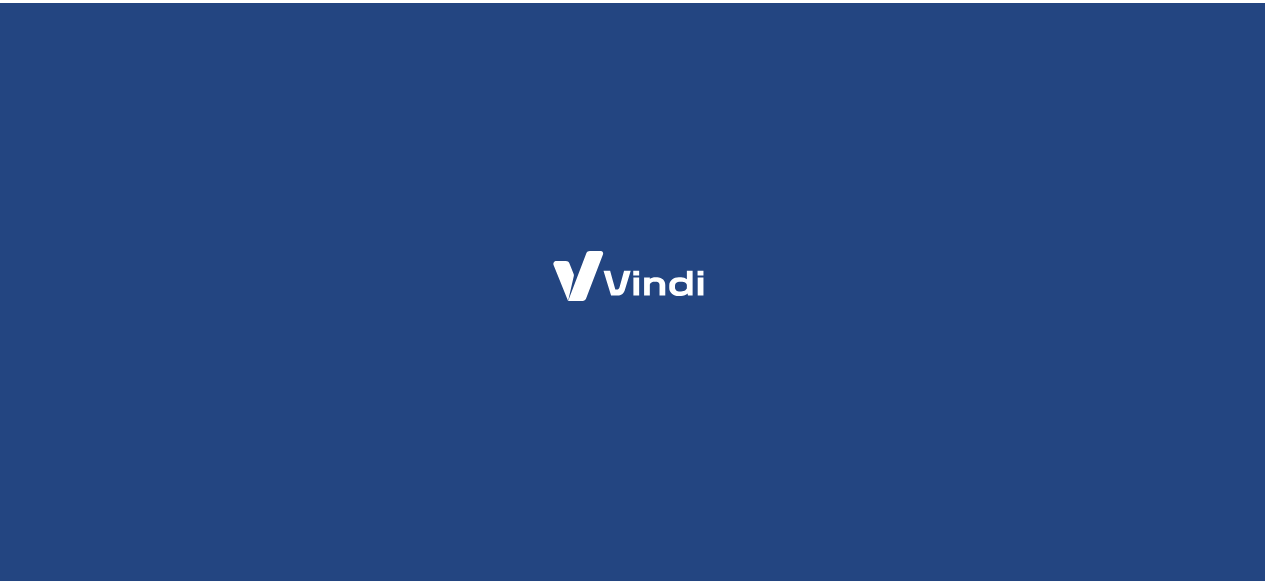 scroll, scrollTop: 0, scrollLeft: 0, axis: both 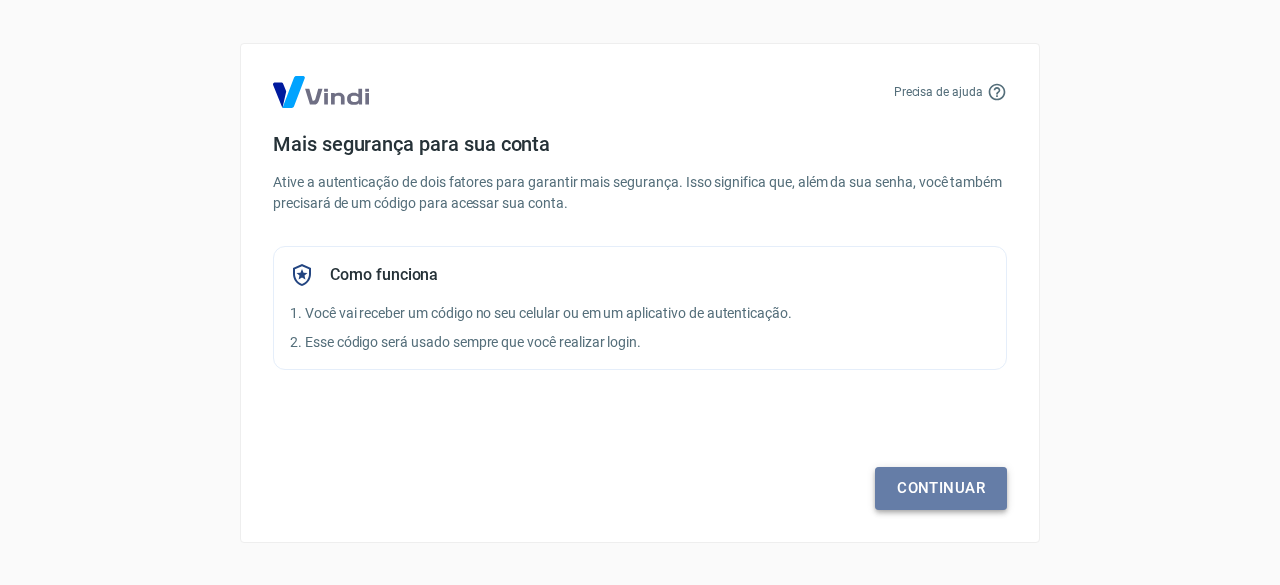click on "Continuar" at bounding box center (941, 488) 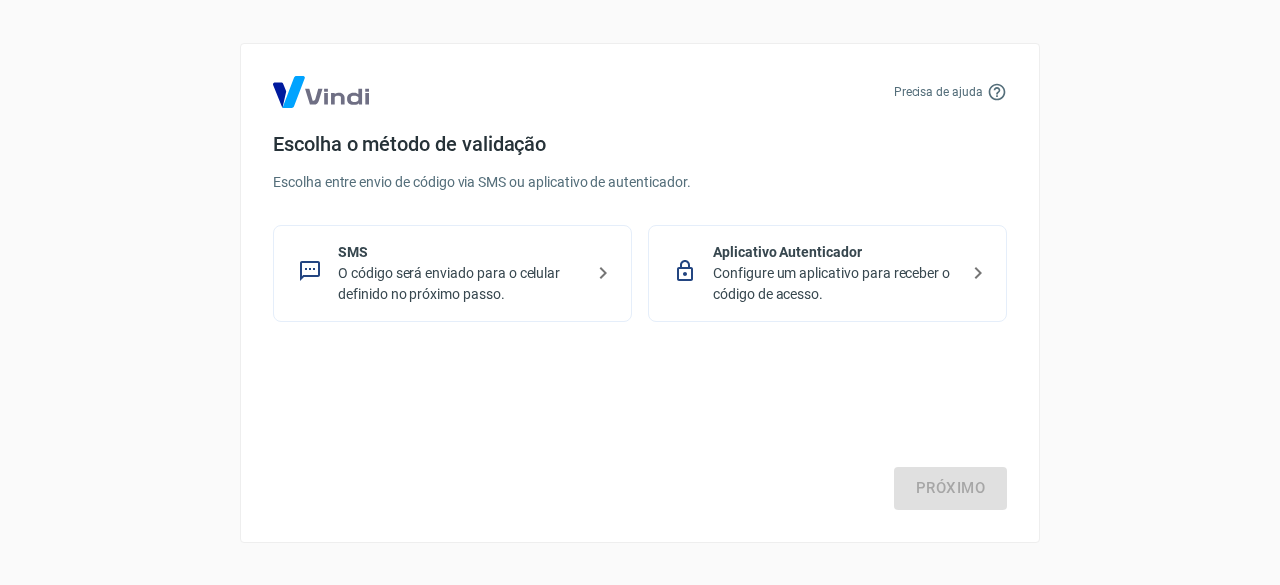 click on "O código será enviado para o celular definido no próximo passo." at bounding box center [460, 284] 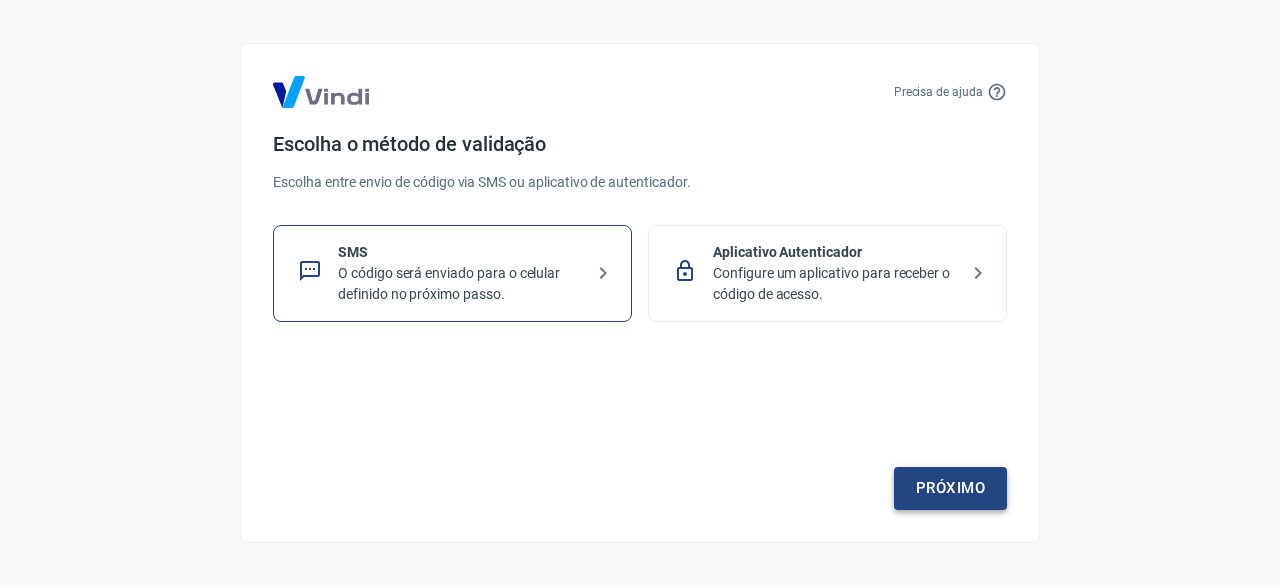 click on "Próximo" at bounding box center (950, 488) 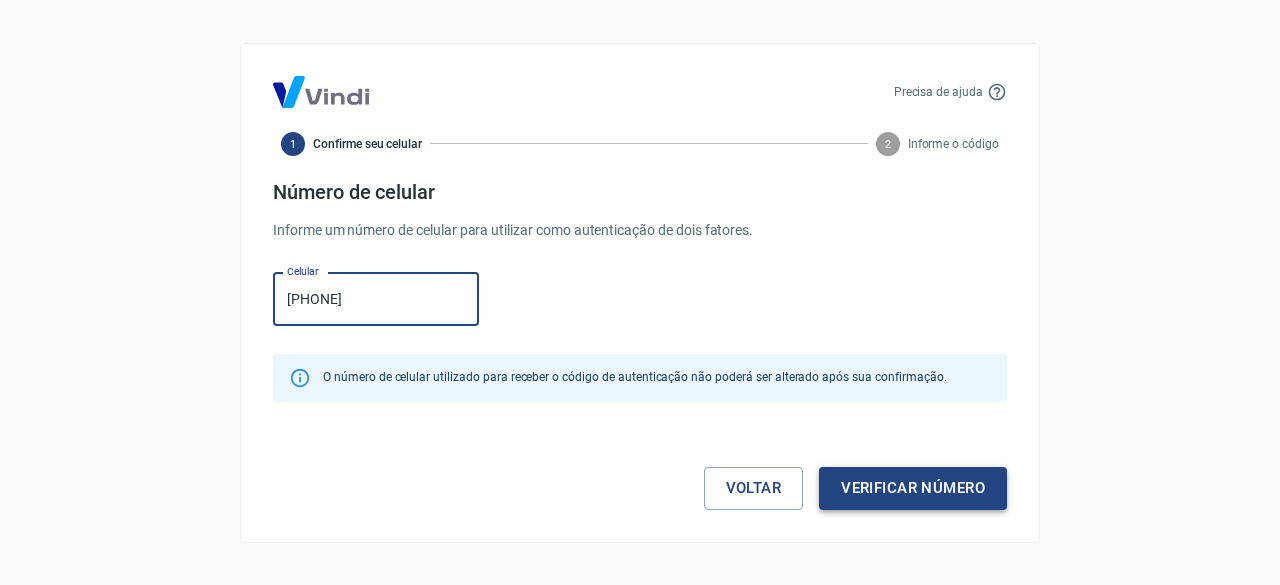 type on "[PHONE]" 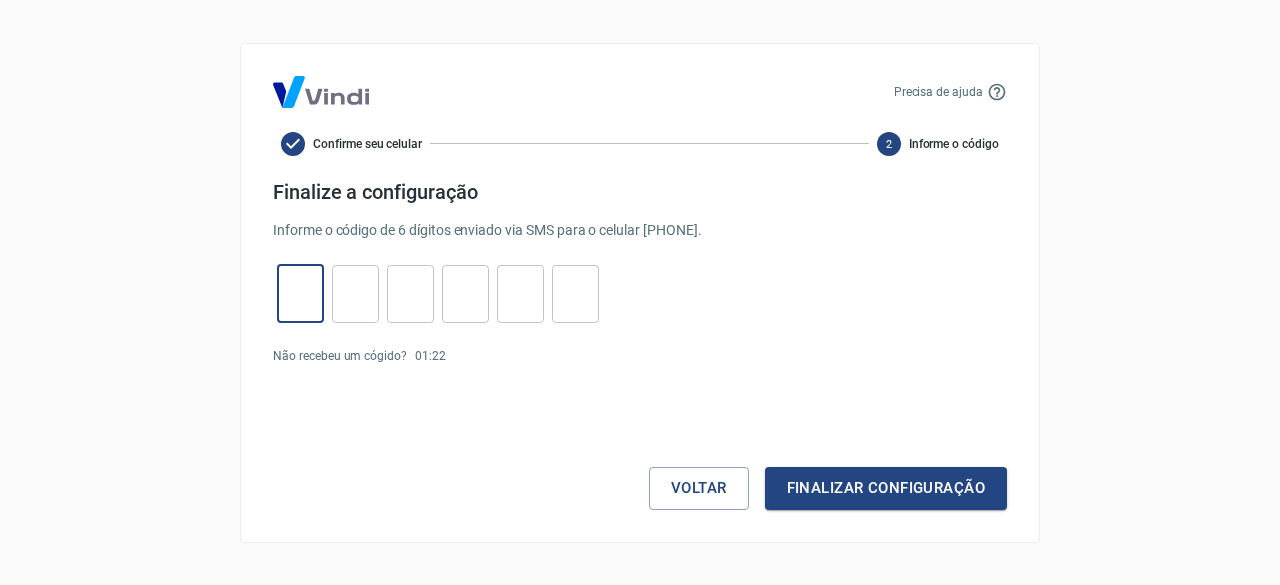 click at bounding box center [300, 293] 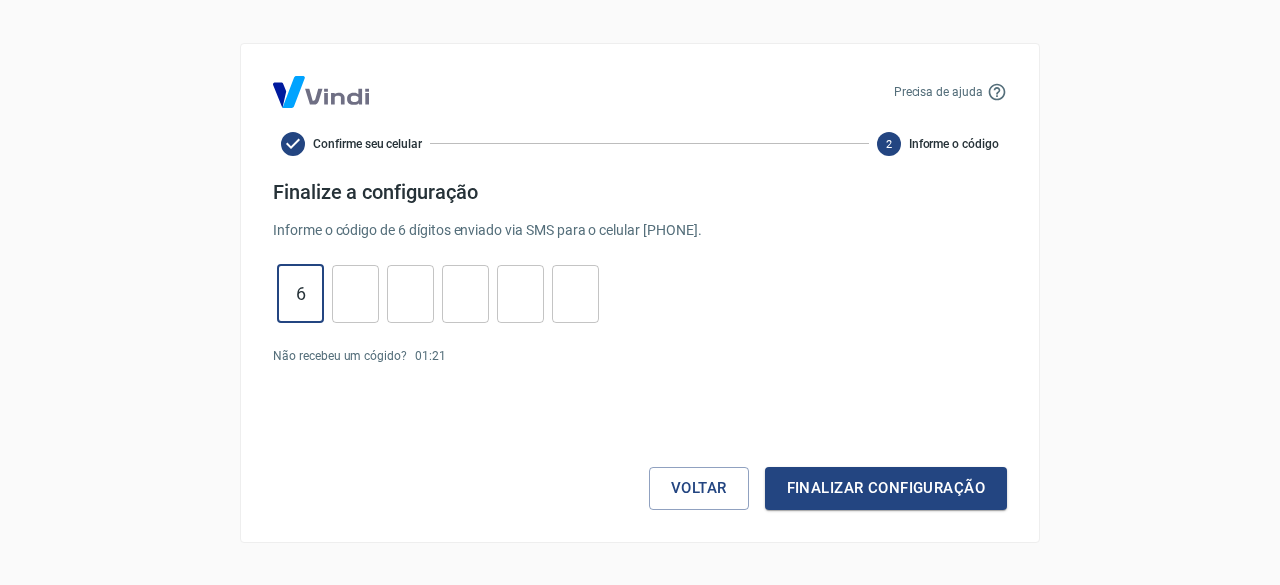 type on "6" 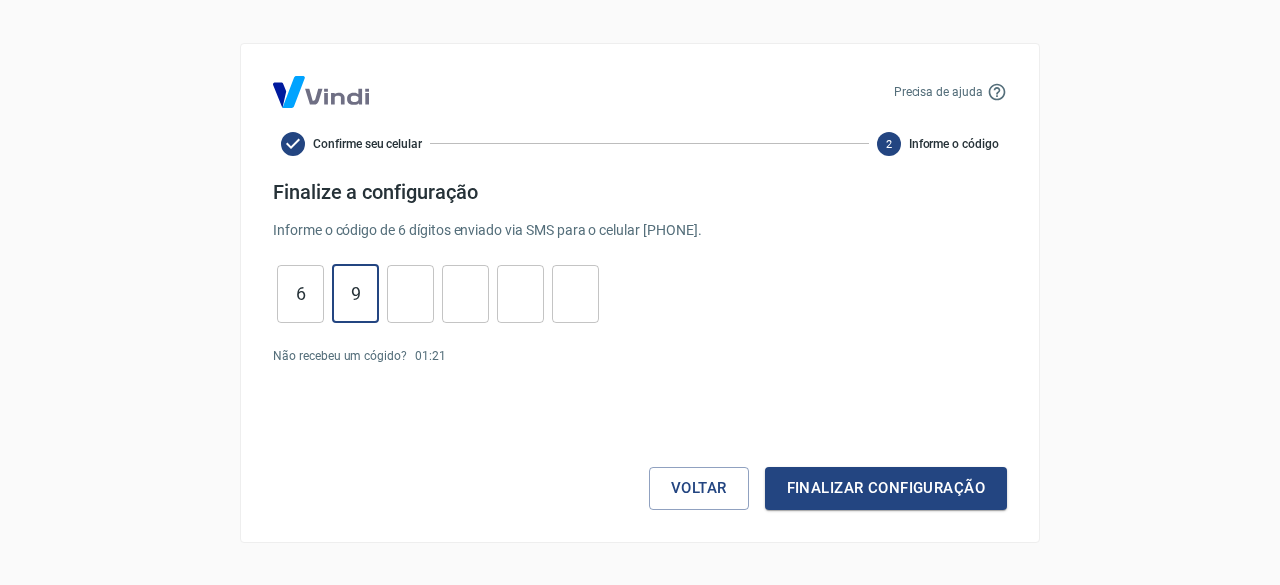 type on "9" 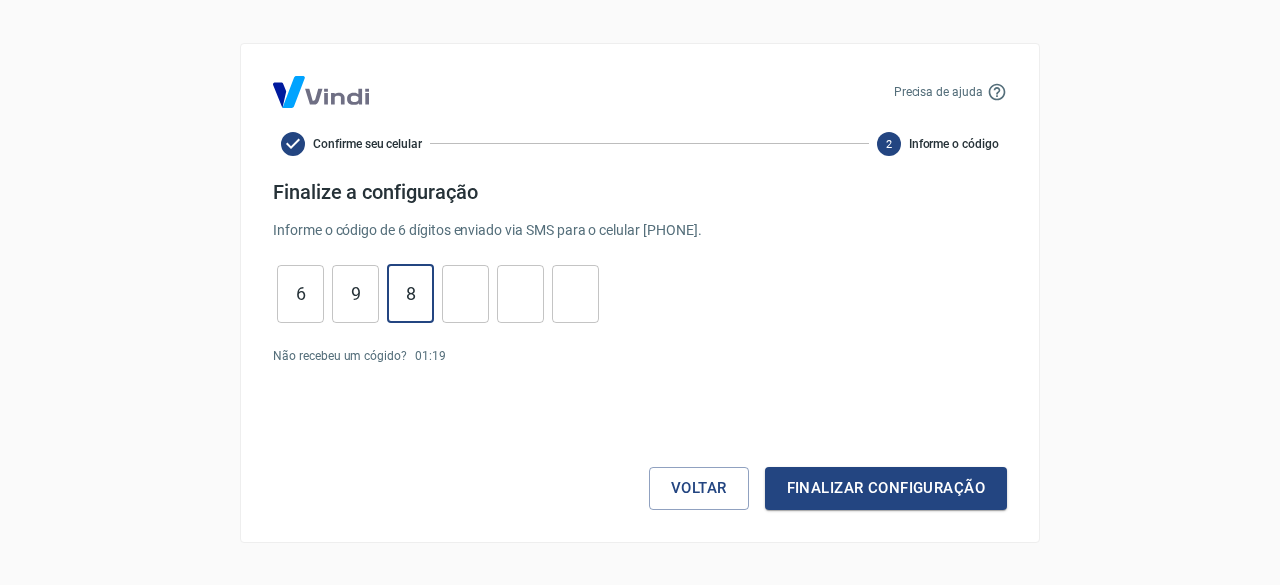 type on "8" 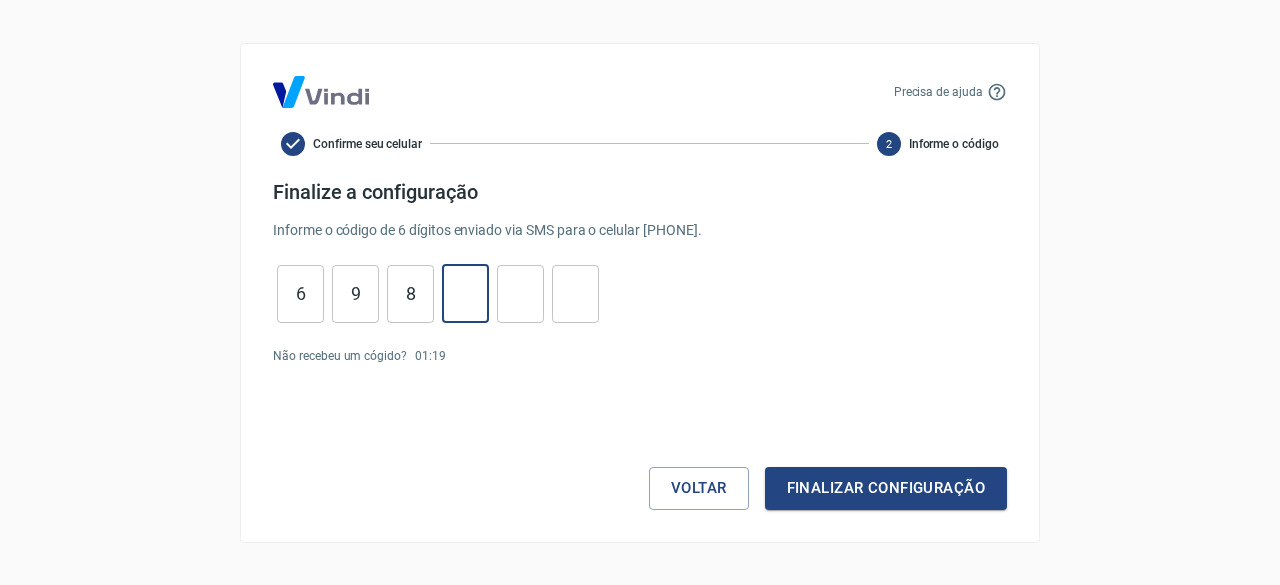 type on "0" 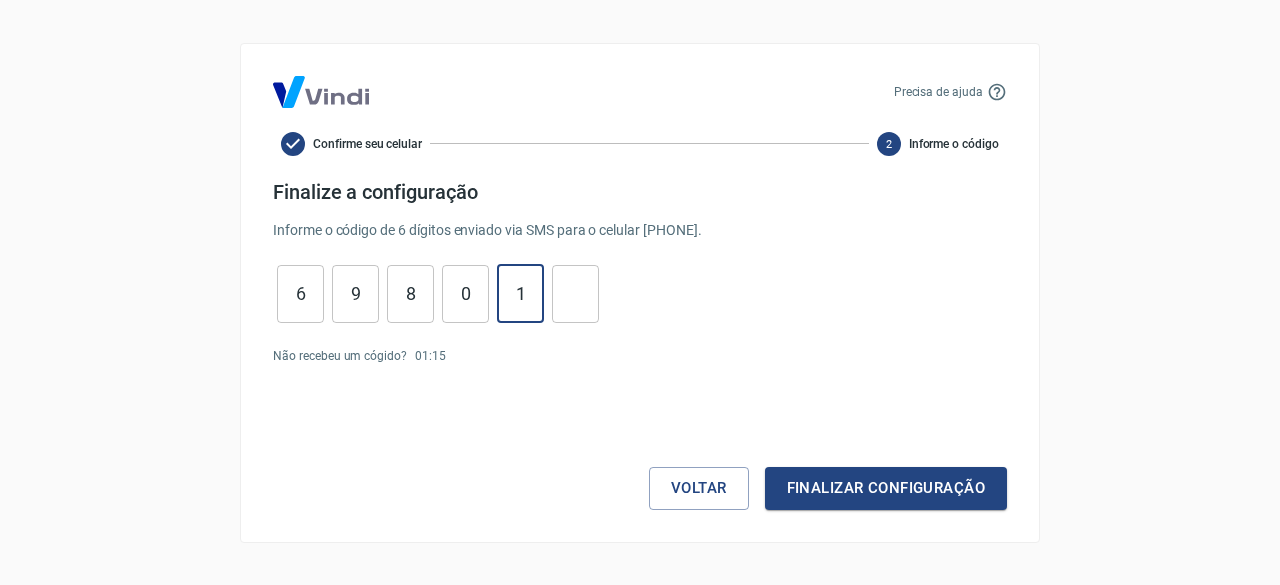 type on "1" 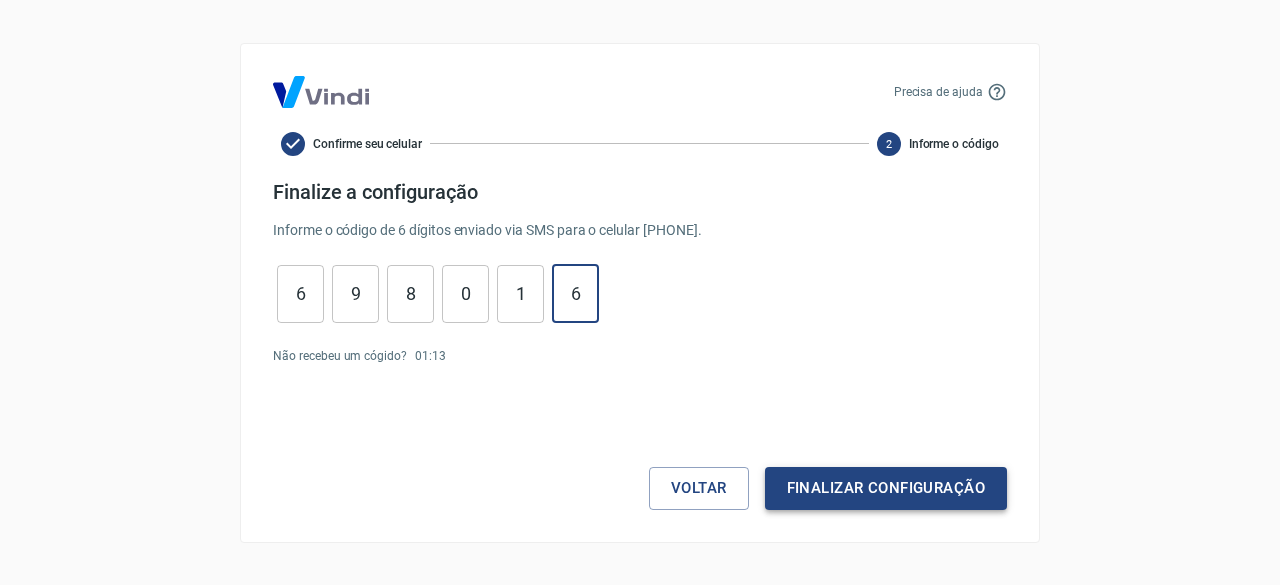 type on "6" 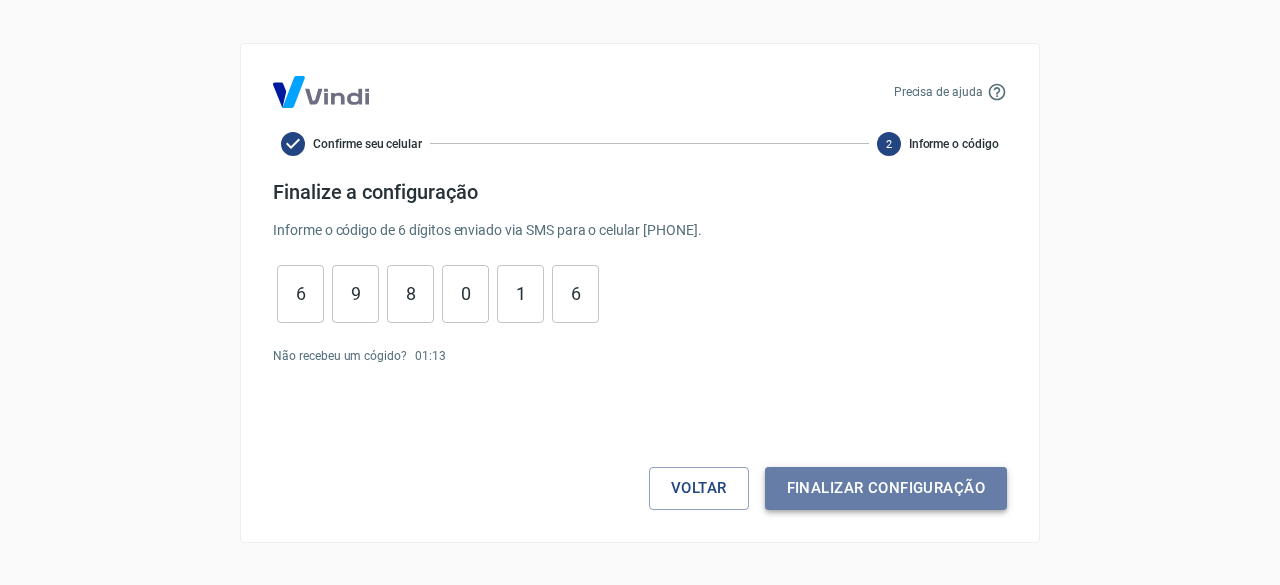 click on "Finalizar configuração" at bounding box center (886, 488) 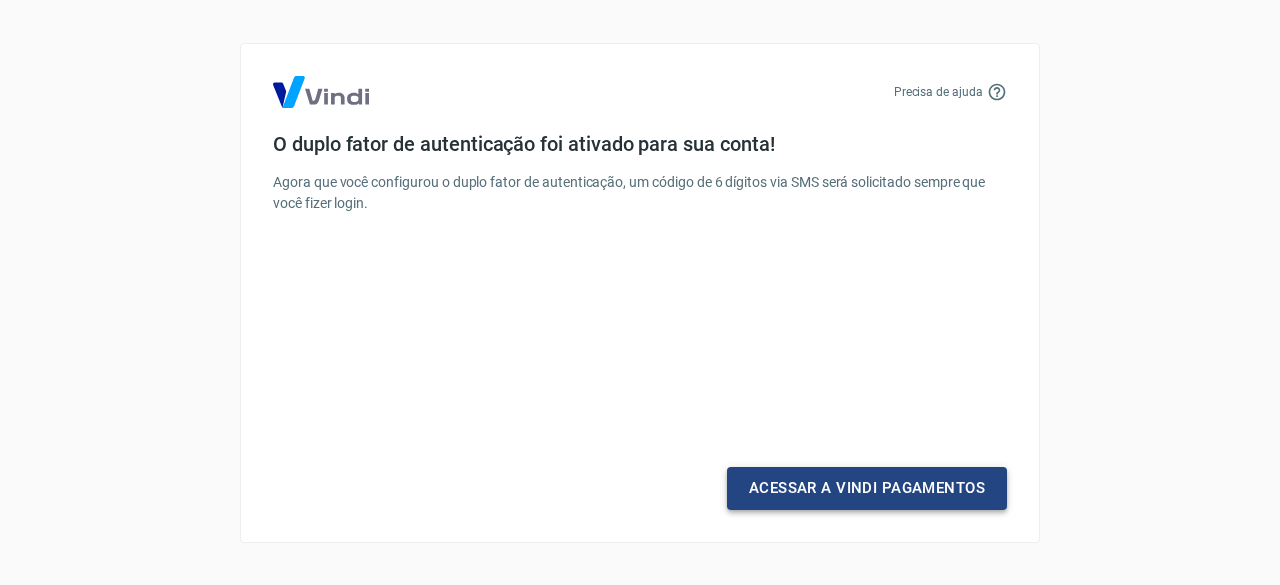 click on "Acessar a Vindi Pagamentos" at bounding box center (867, 488) 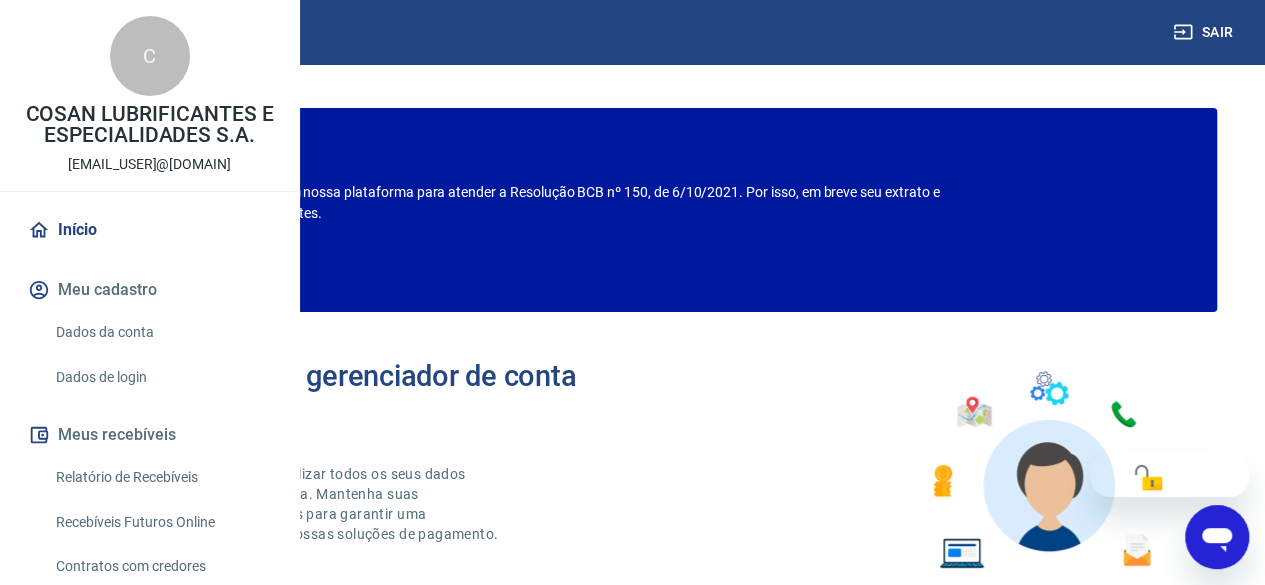 scroll, scrollTop: 0, scrollLeft: 0, axis: both 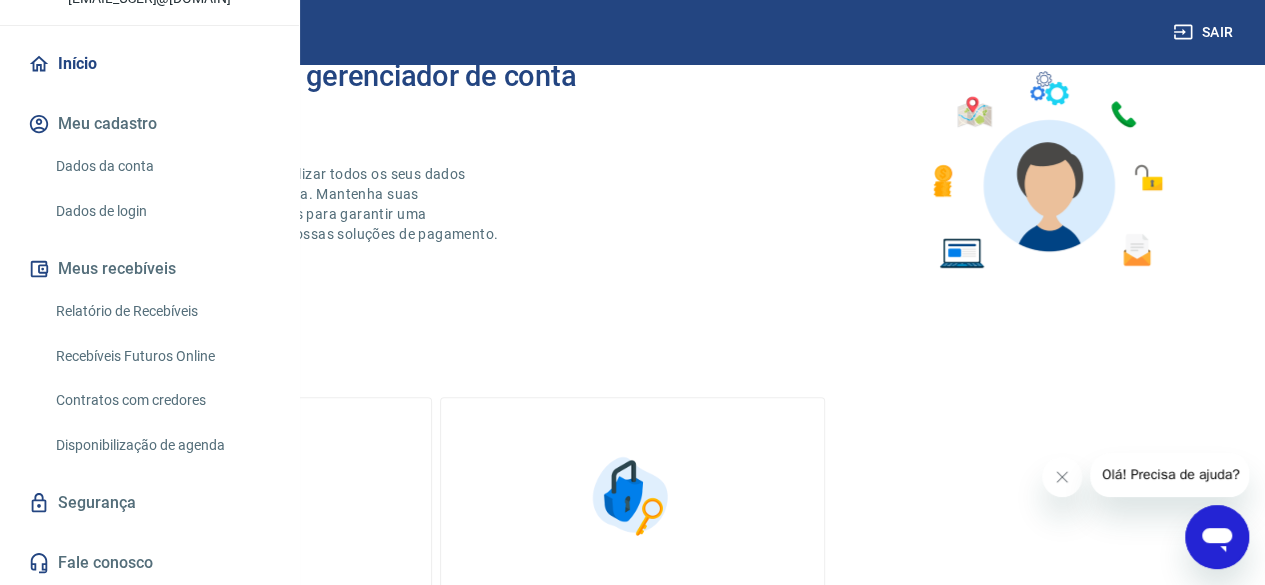 click on "Disponibilização de agenda" at bounding box center [161, 445] 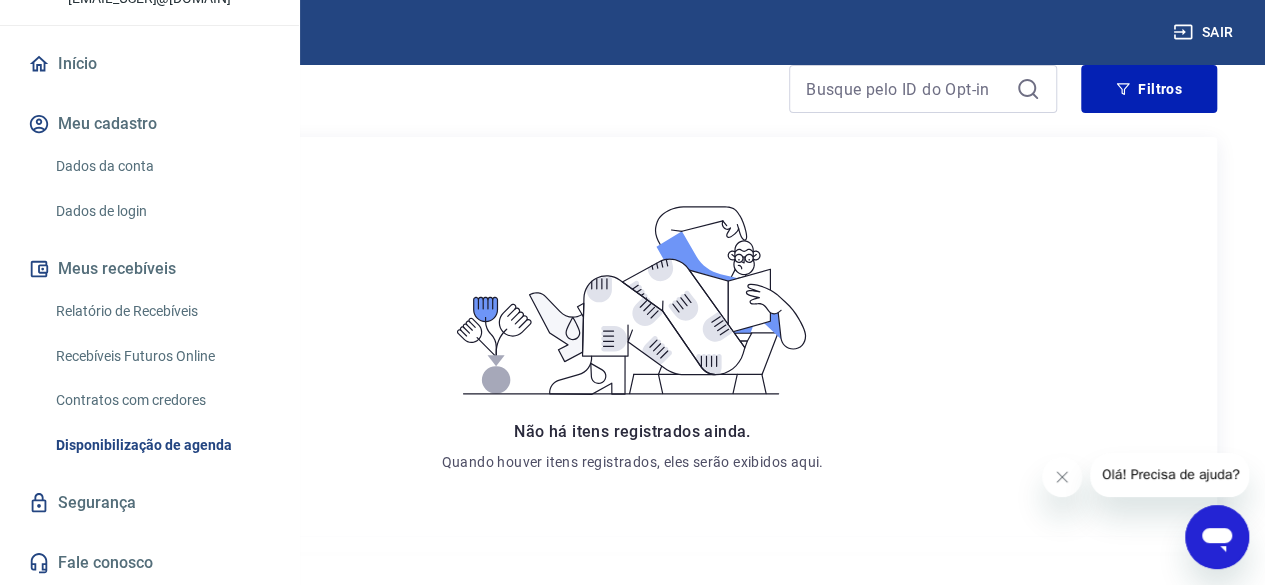 scroll, scrollTop: 0, scrollLeft: 0, axis: both 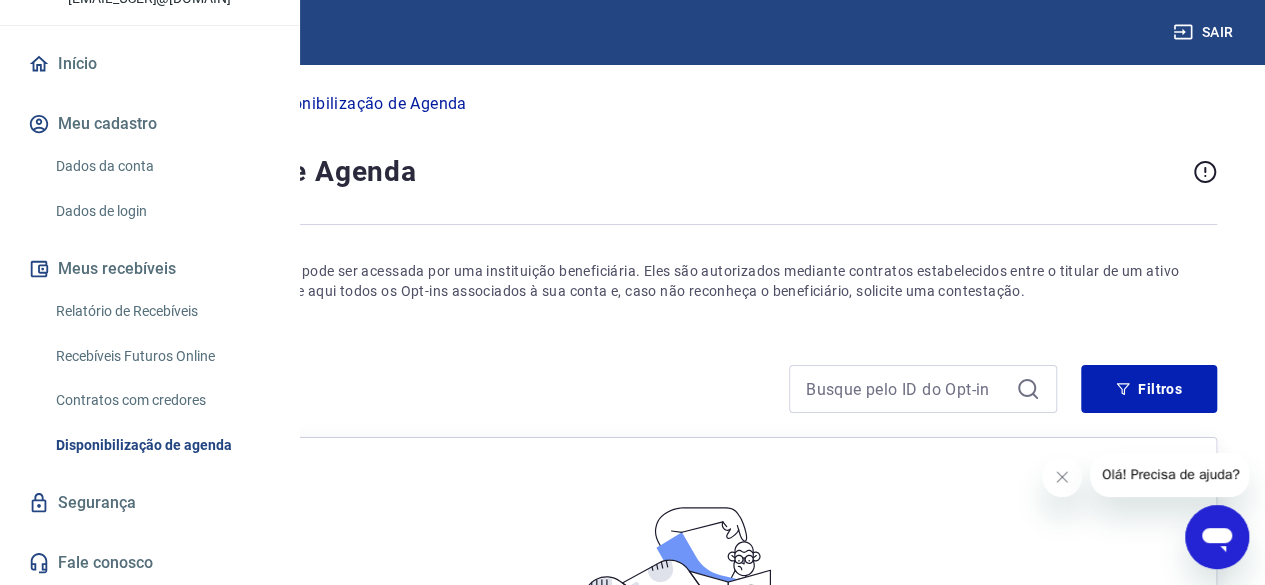 click on "Fale conosco" at bounding box center (149, 563) 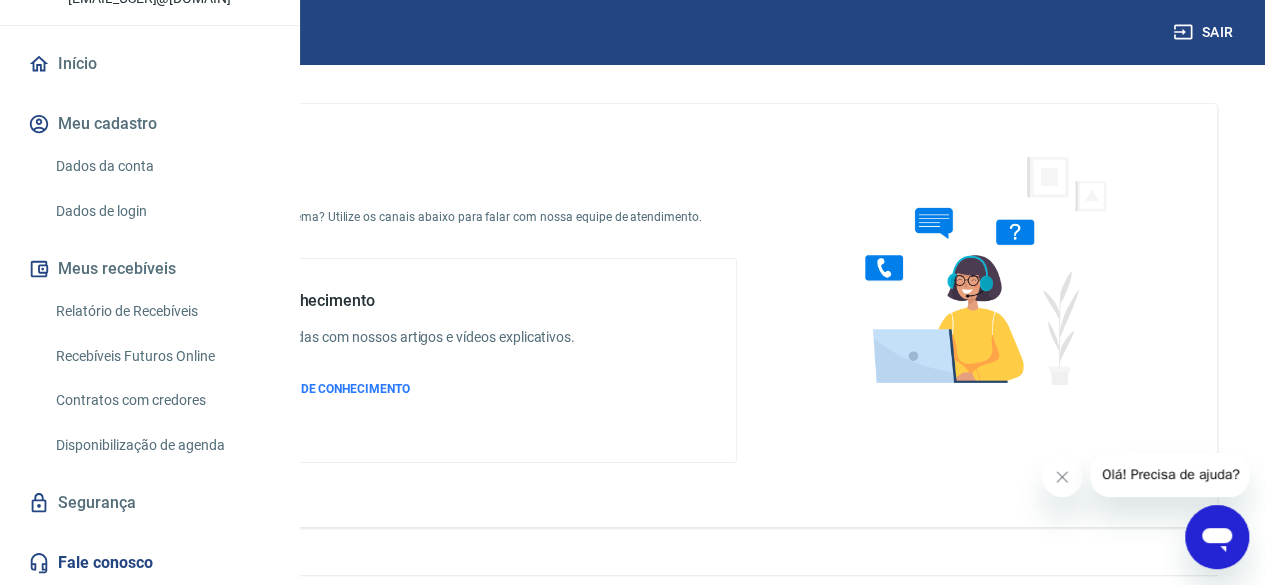 click on "Olá! Precisa de ajuda?" at bounding box center (1171, 474) 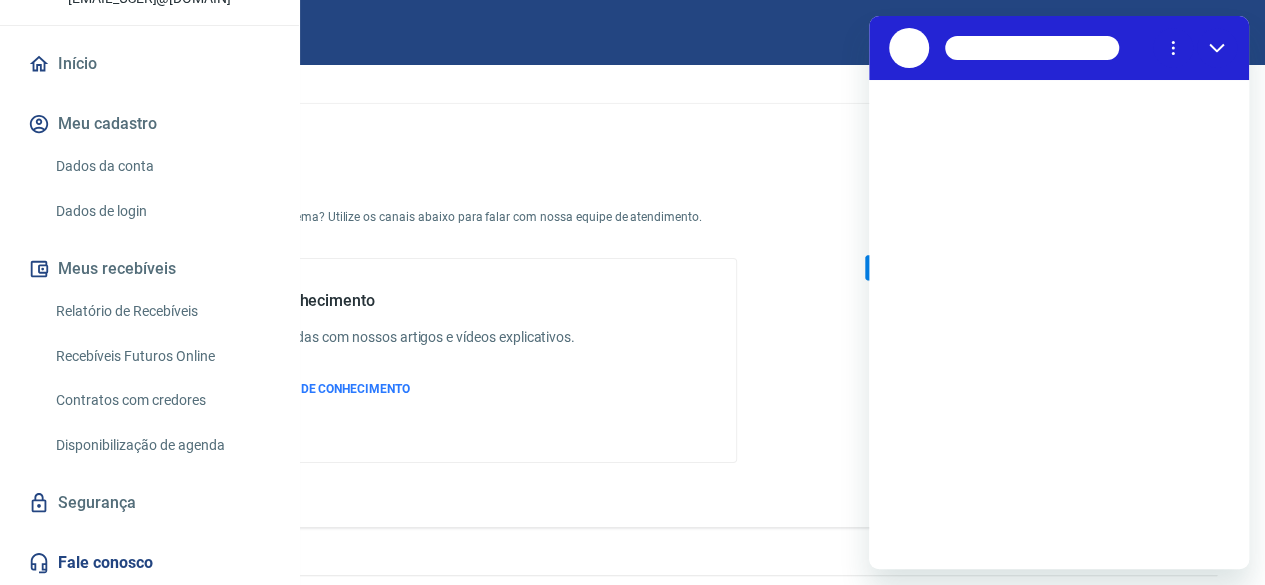 scroll, scrollTop: 0, scrollLeft: 0, axis: both 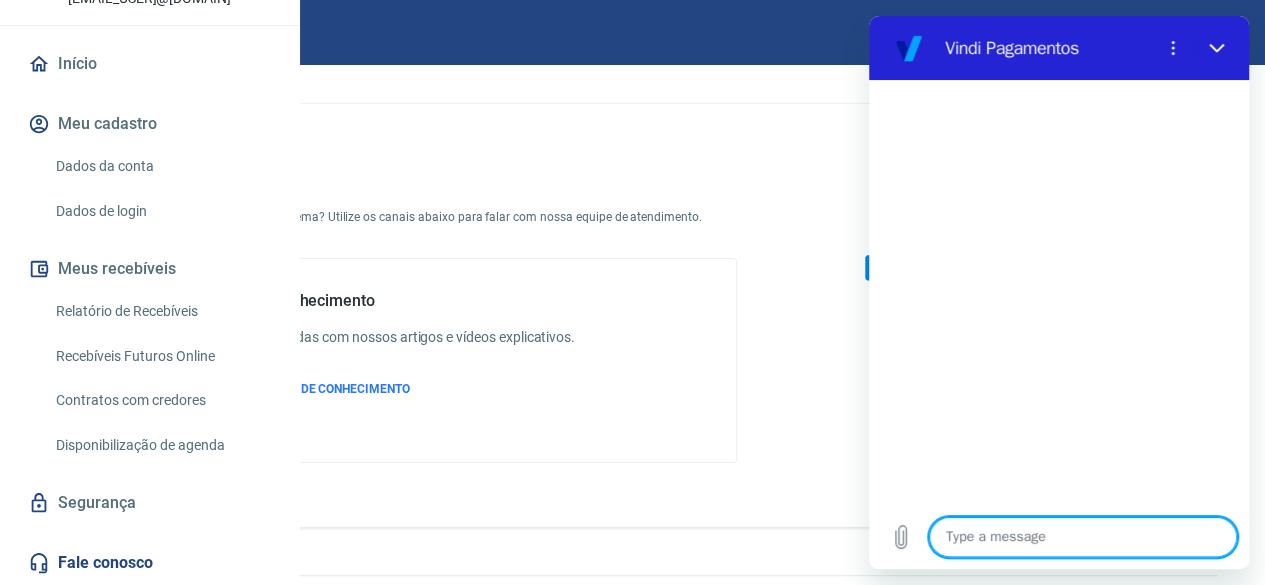 type on "O" 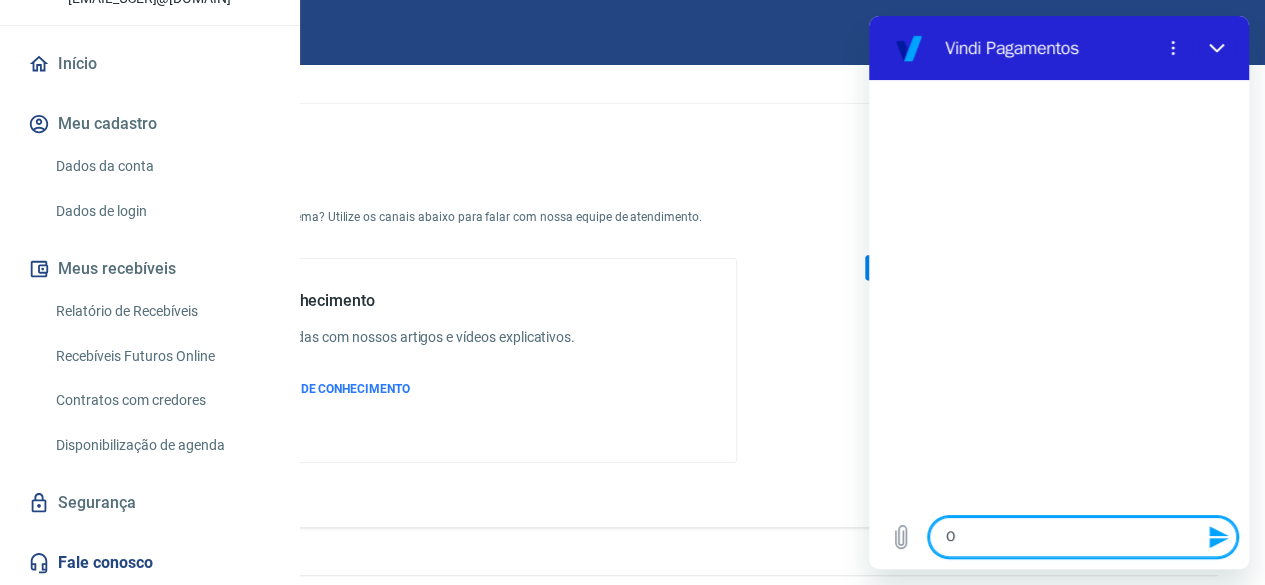type on "Ol" 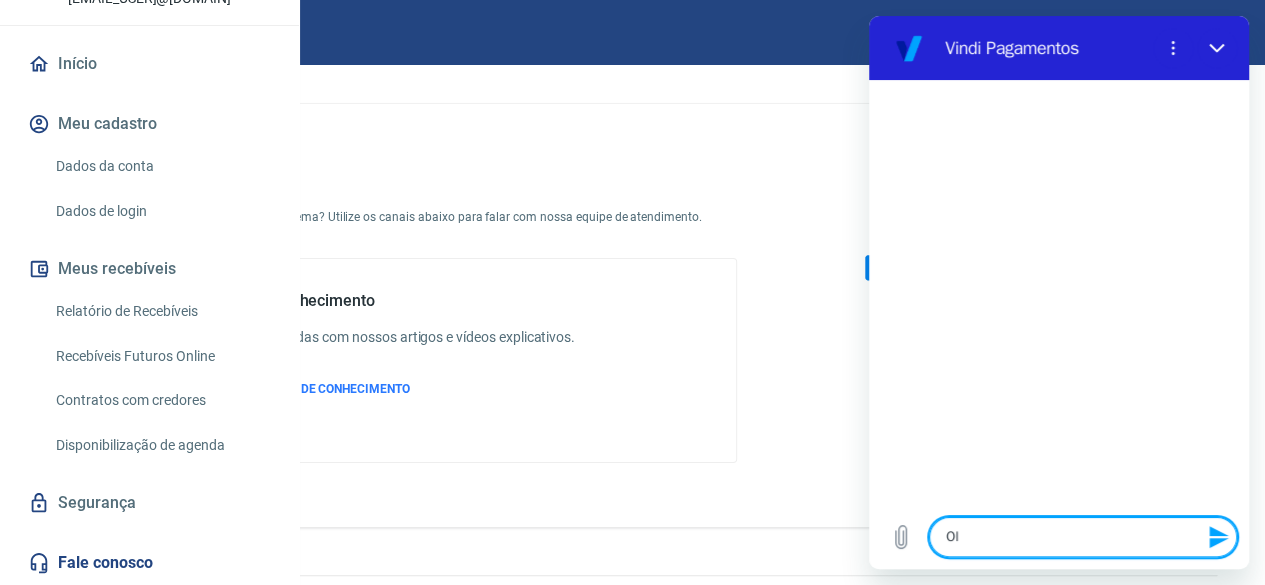 type on "Olá" 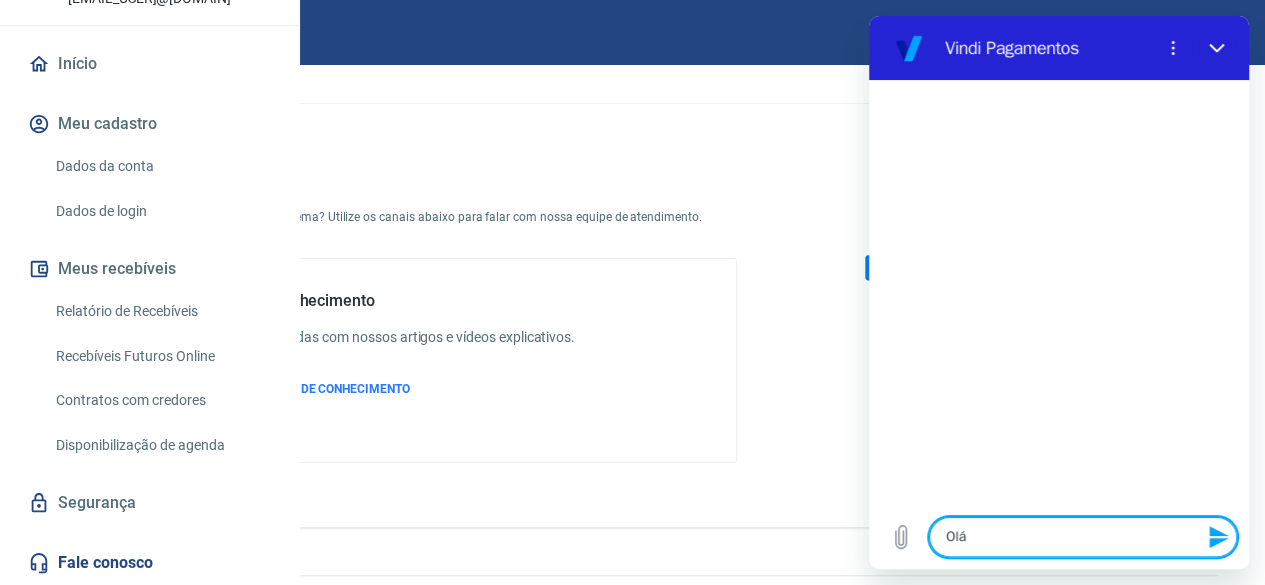 type on "Olá," 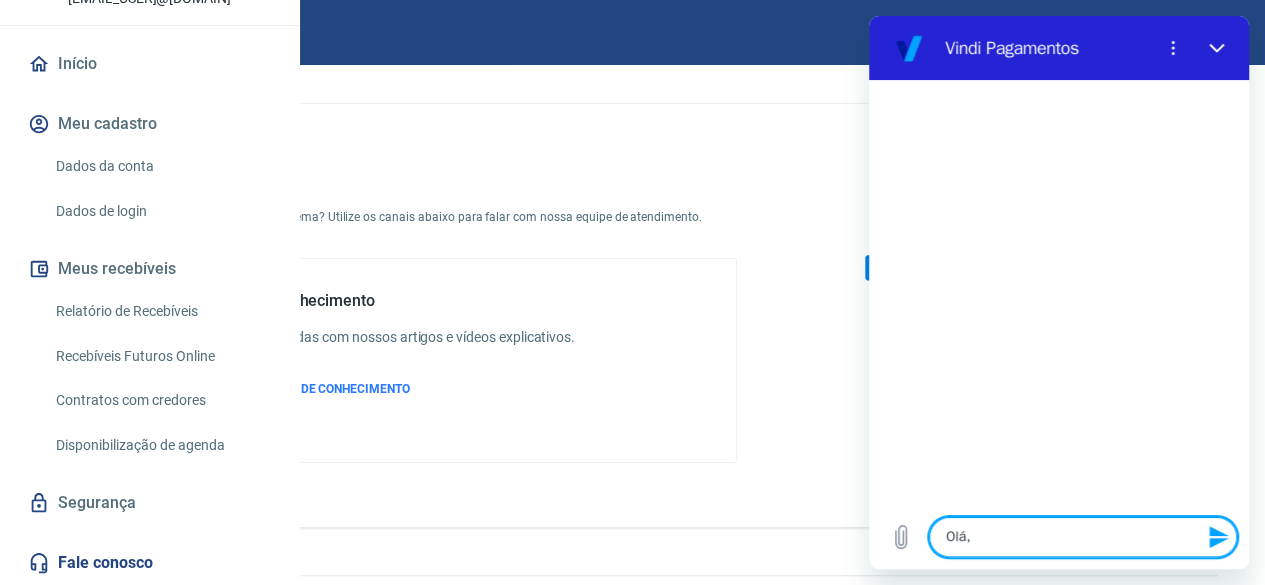 type on "Olá," 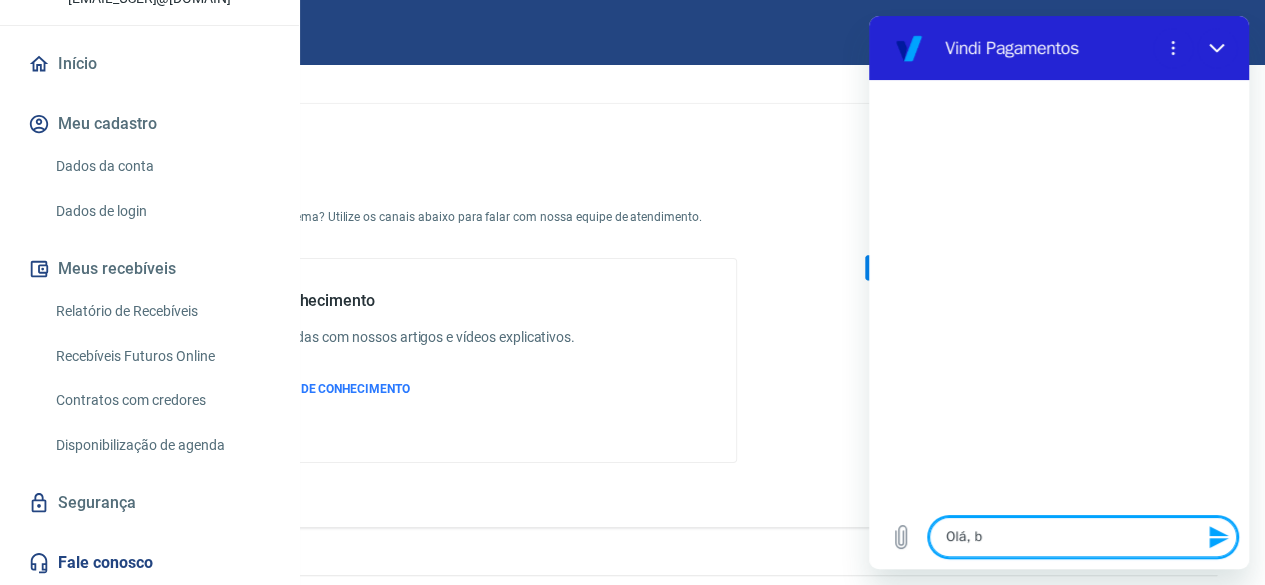 type on "Olá, bo" 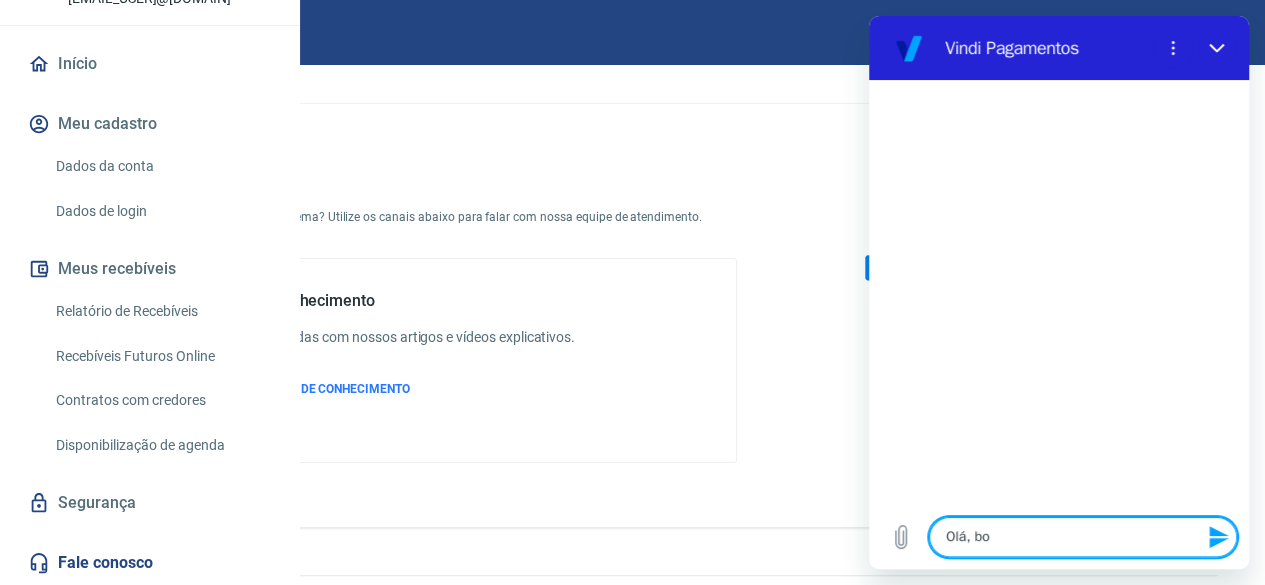 type on "Olá, bom" 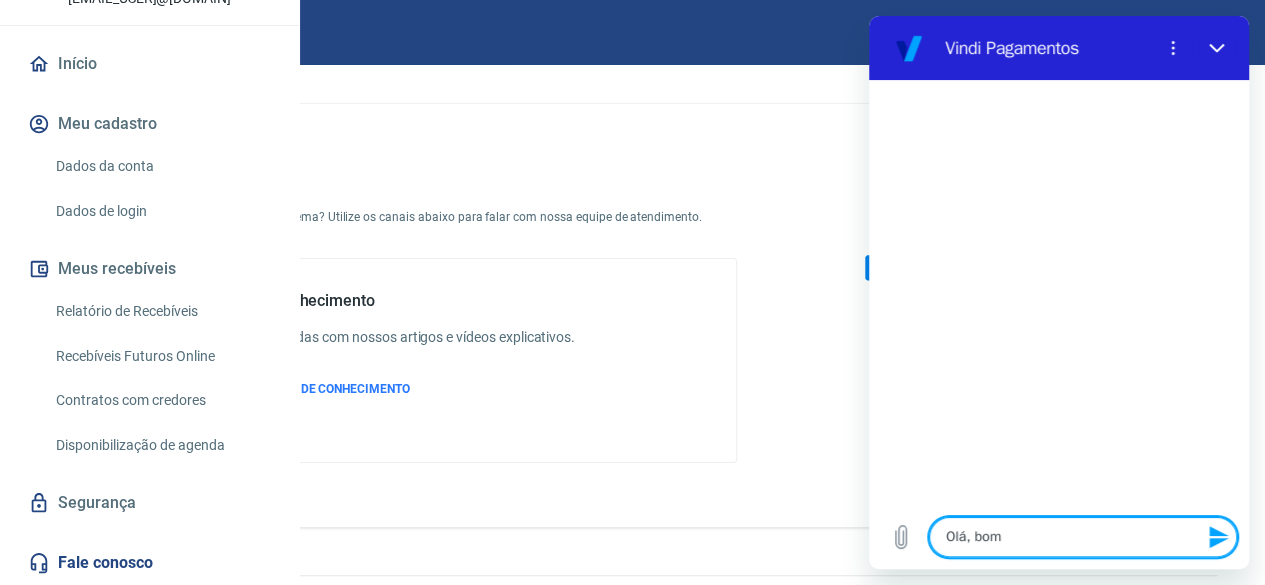 type on "x" 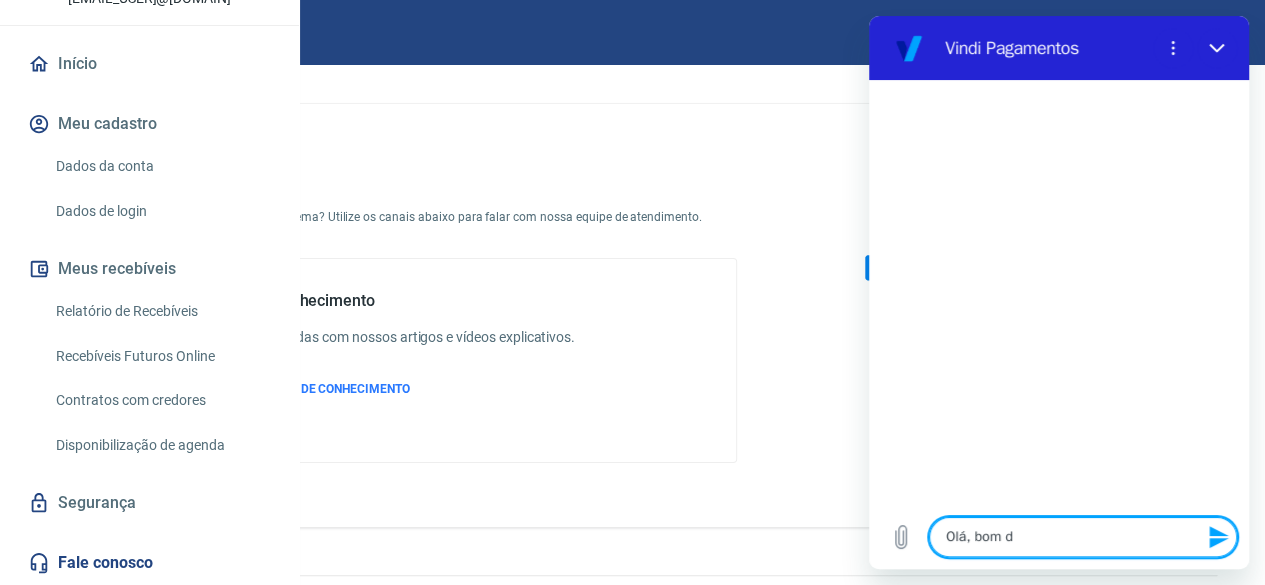 type on "Olá, bom di" 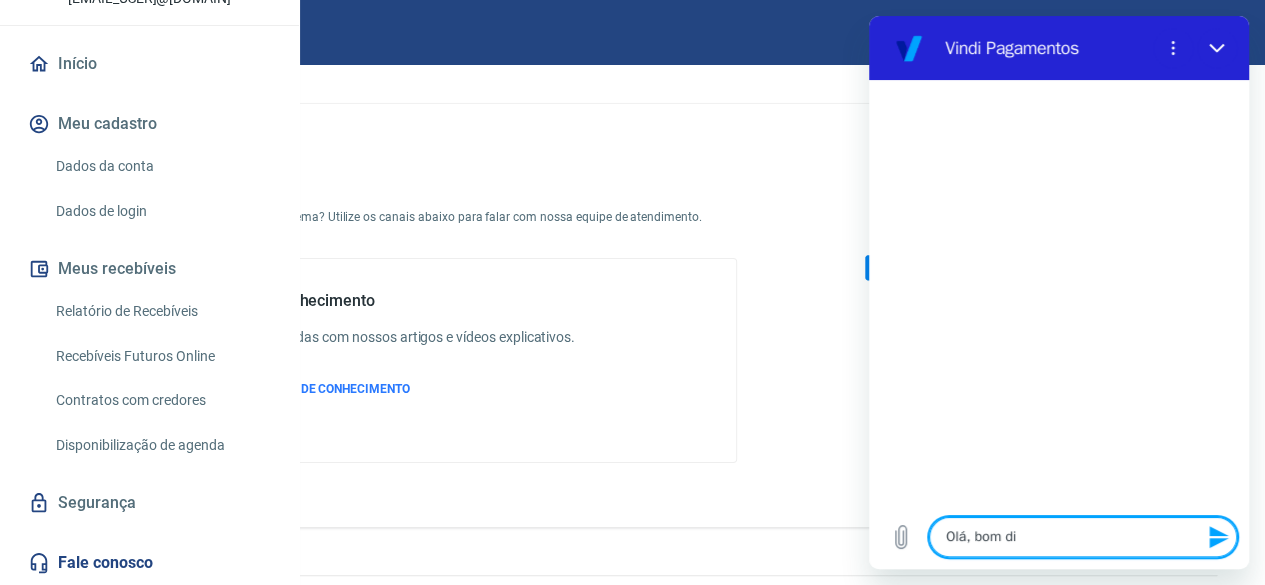 type on "Olá, bom dia" 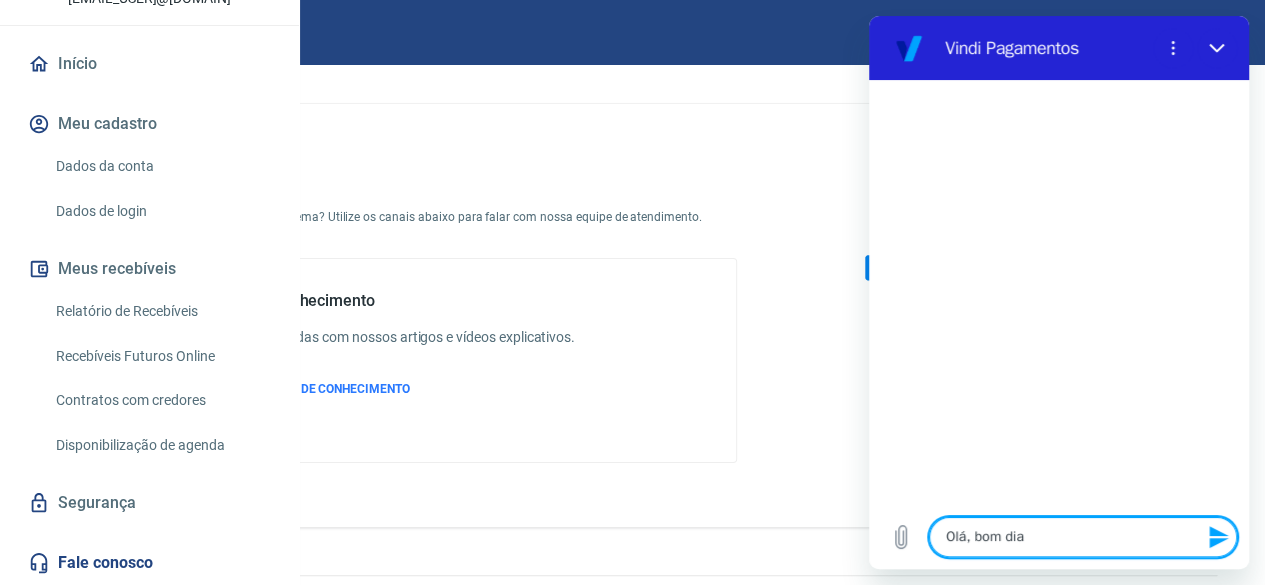 type on "x" 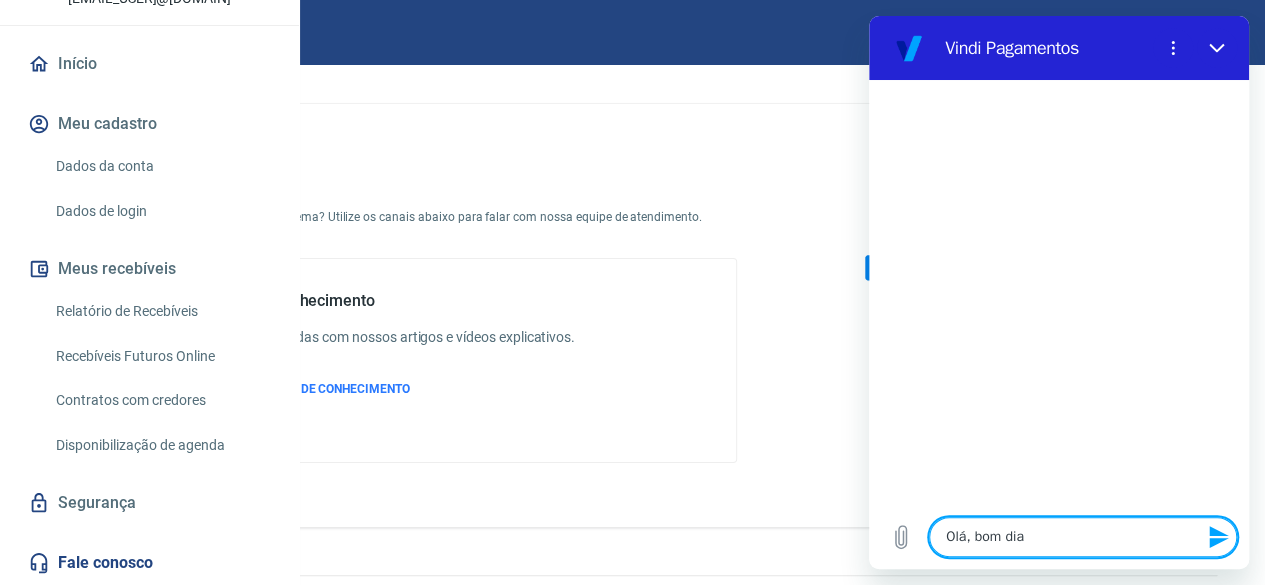 type 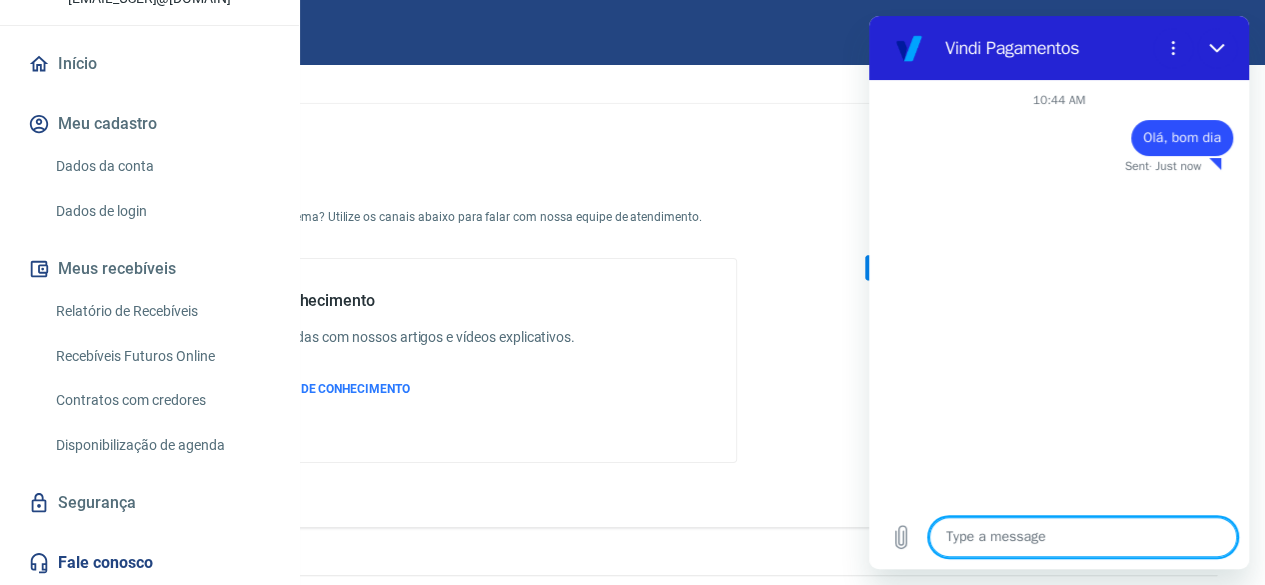 type on "x" 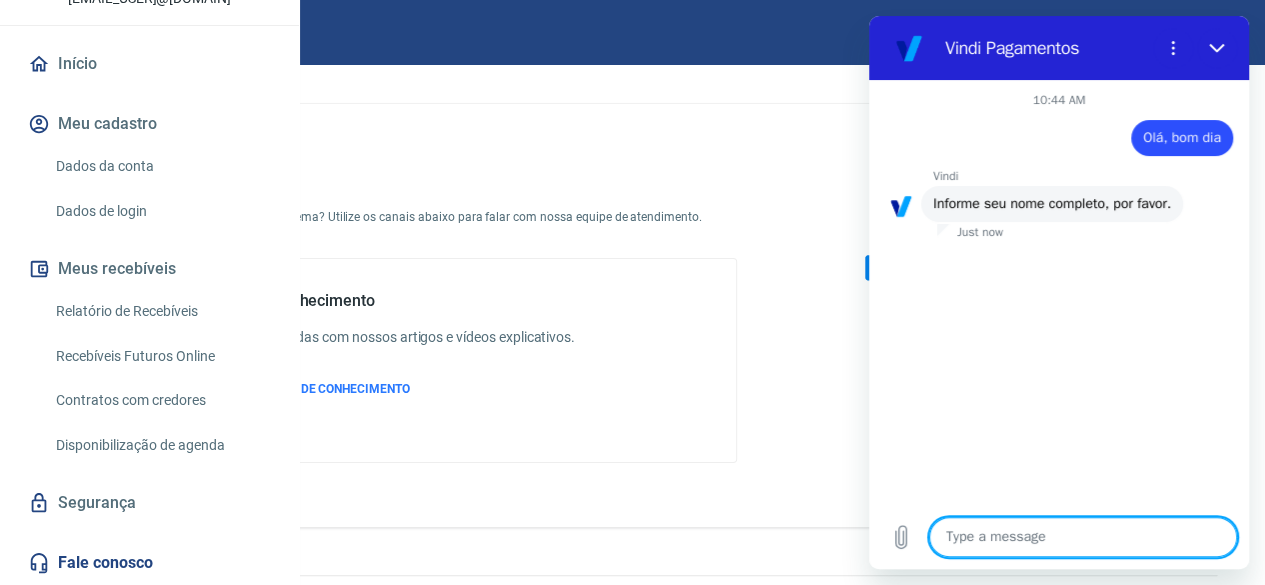 type on "G" 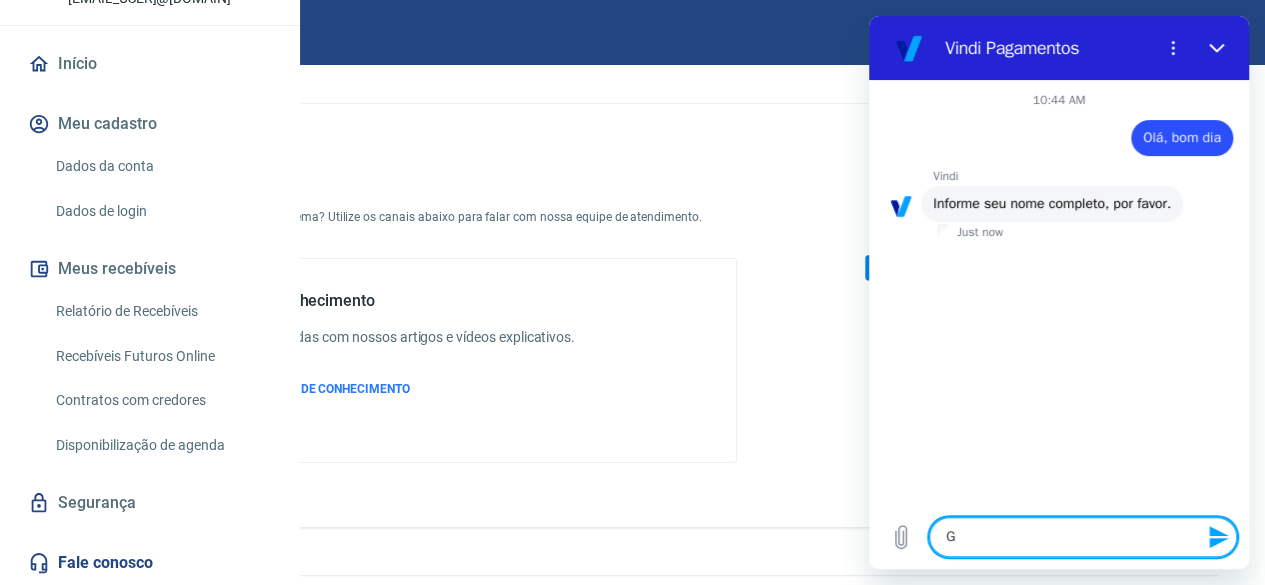 type on "Ga" 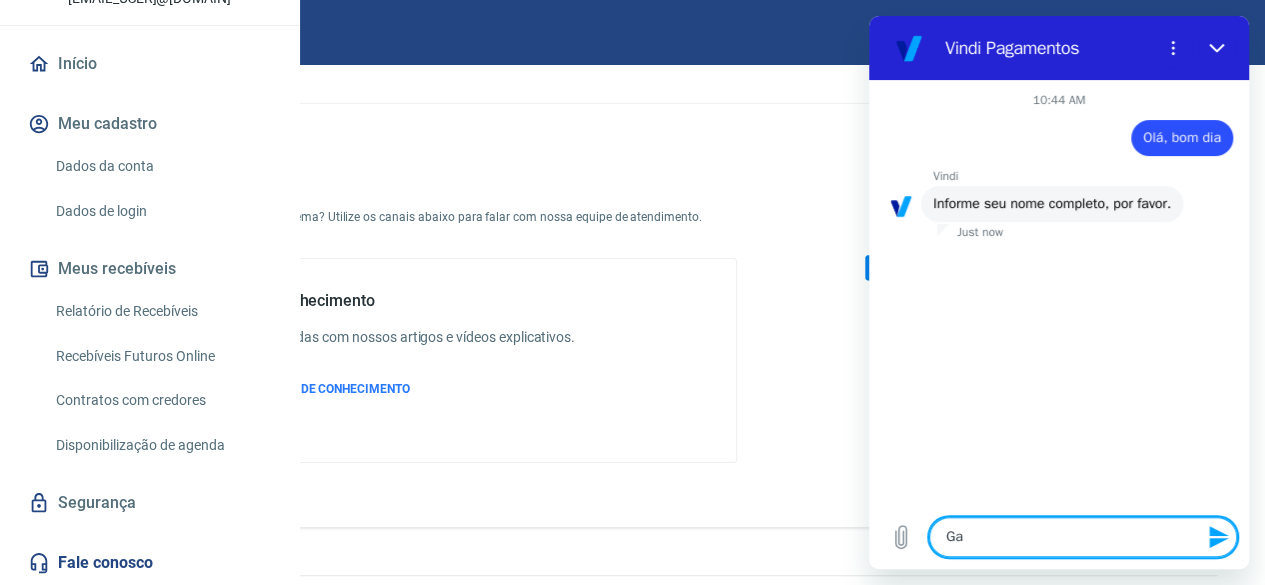 type on "Gab" 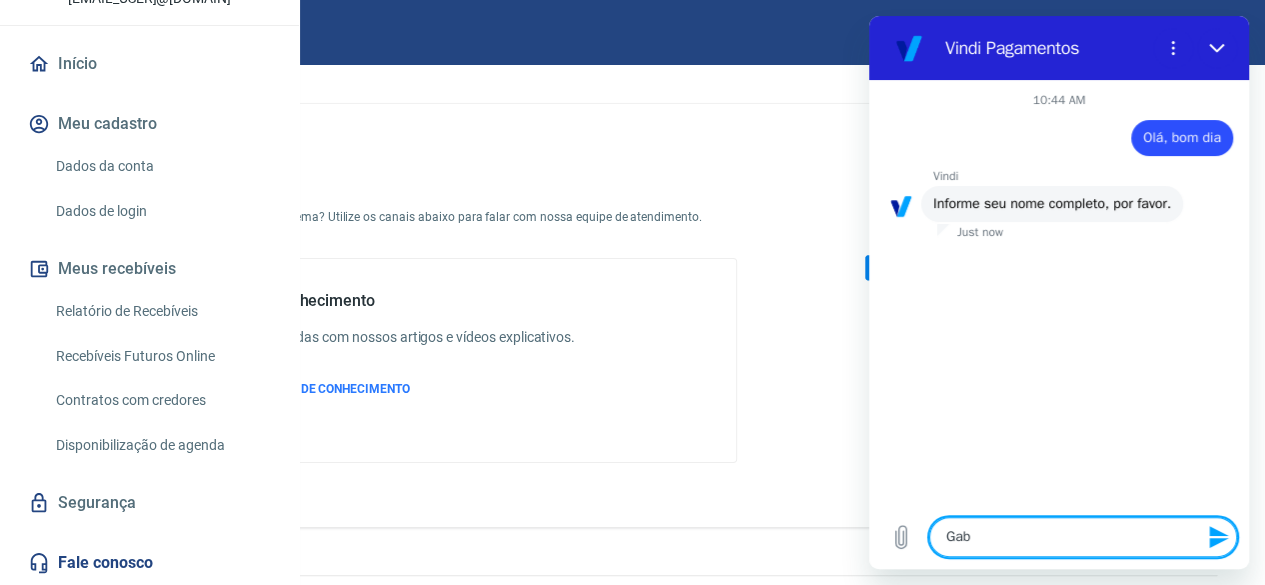 type on "Gabr" 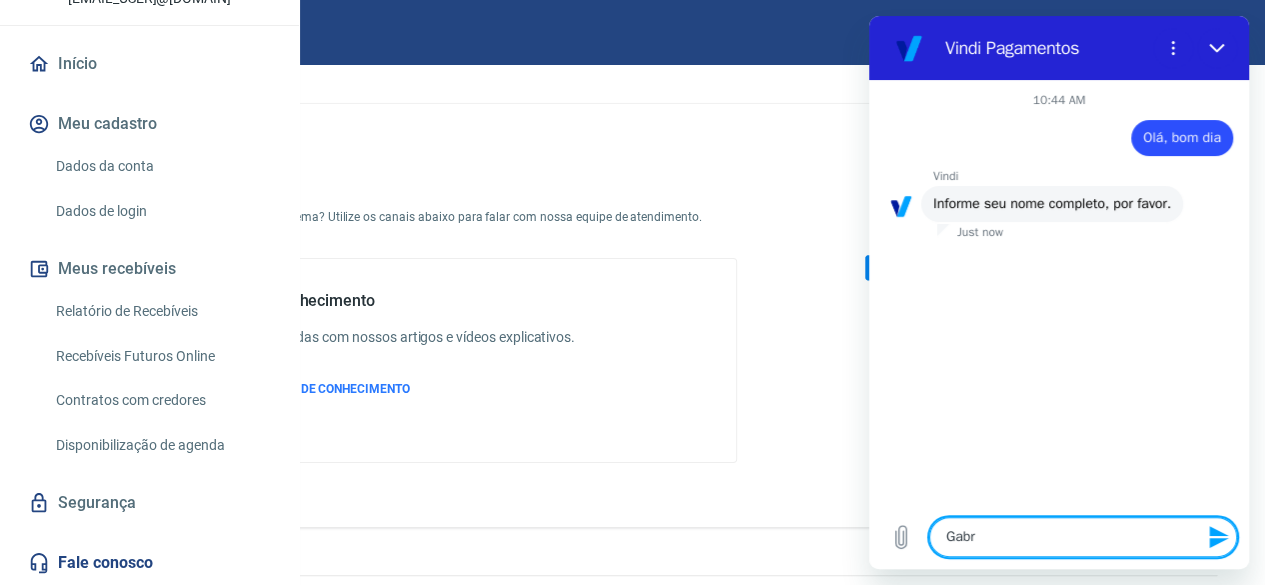 type on "[FIRST]" 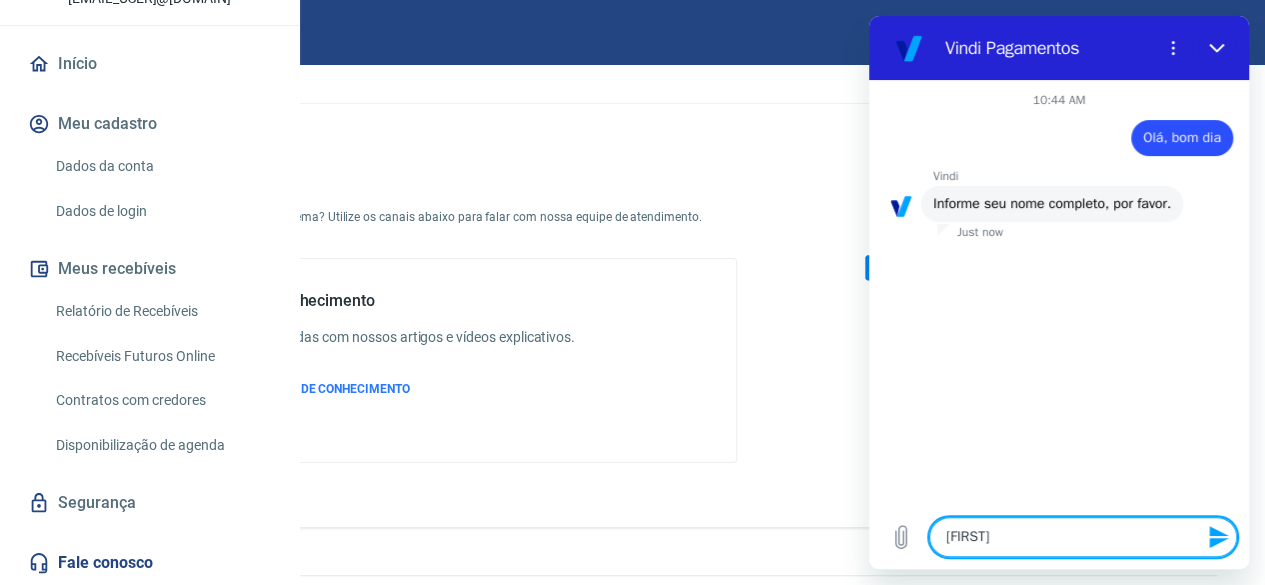 type on "x" 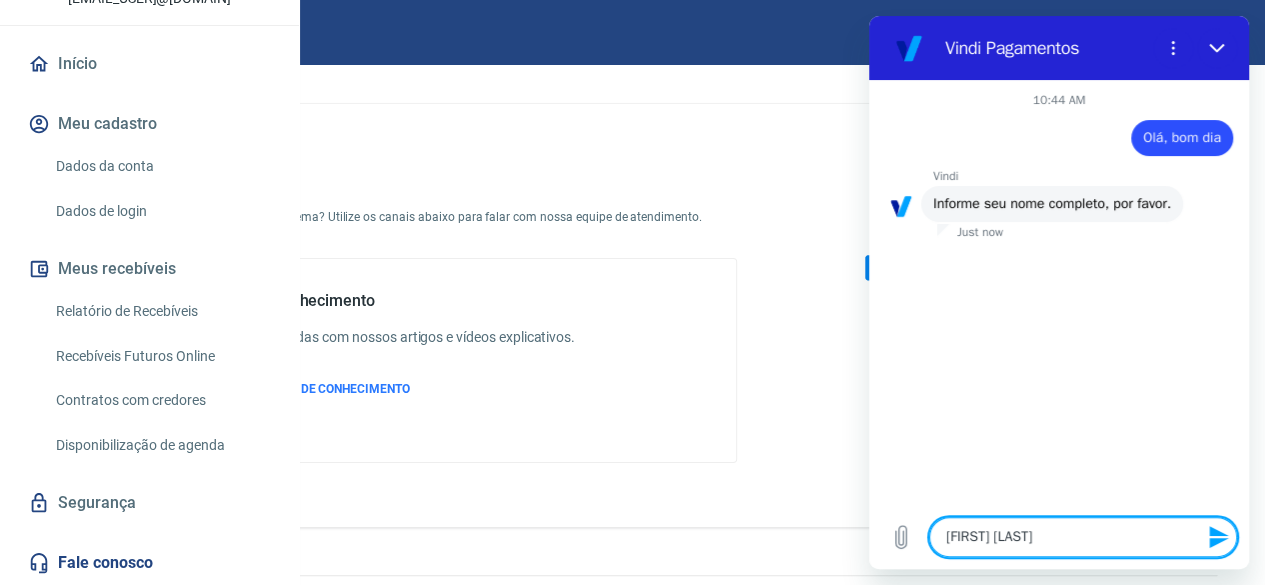 type on "[FIRST] [LAST]" 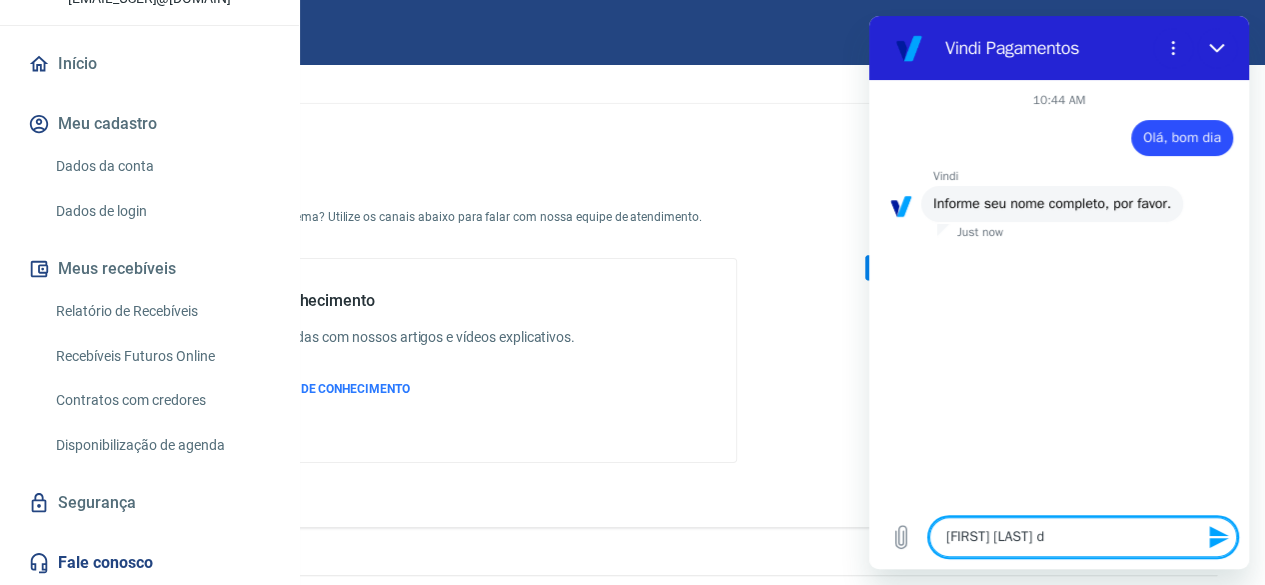 type on "[FIRST] [LAST] da" 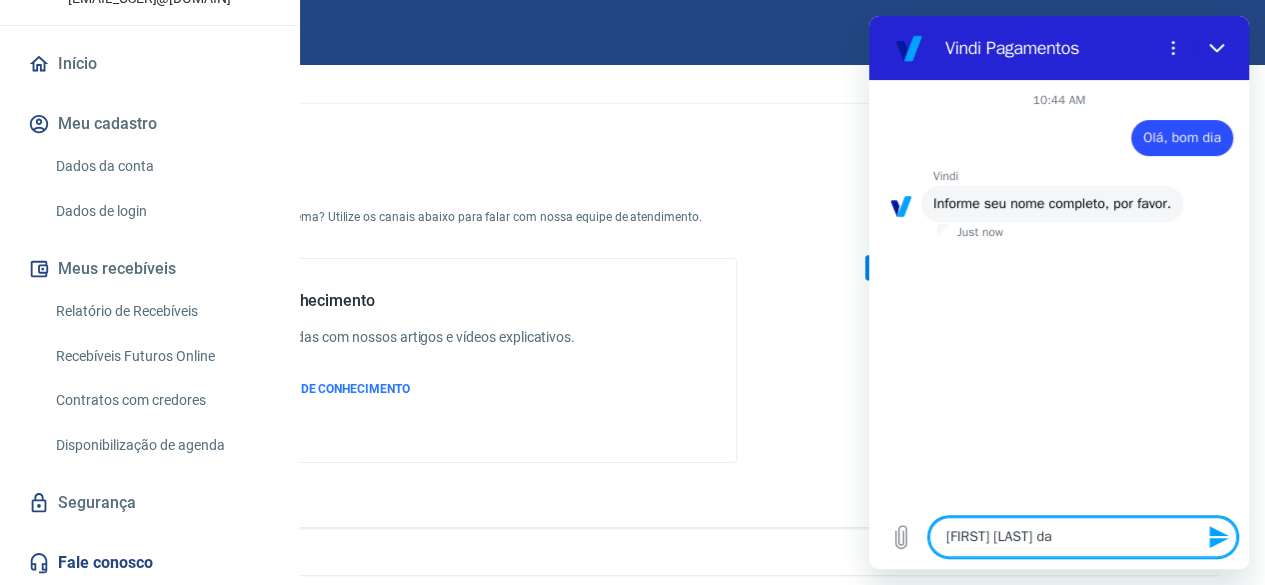 type on "[FIRST] [LAST] da" 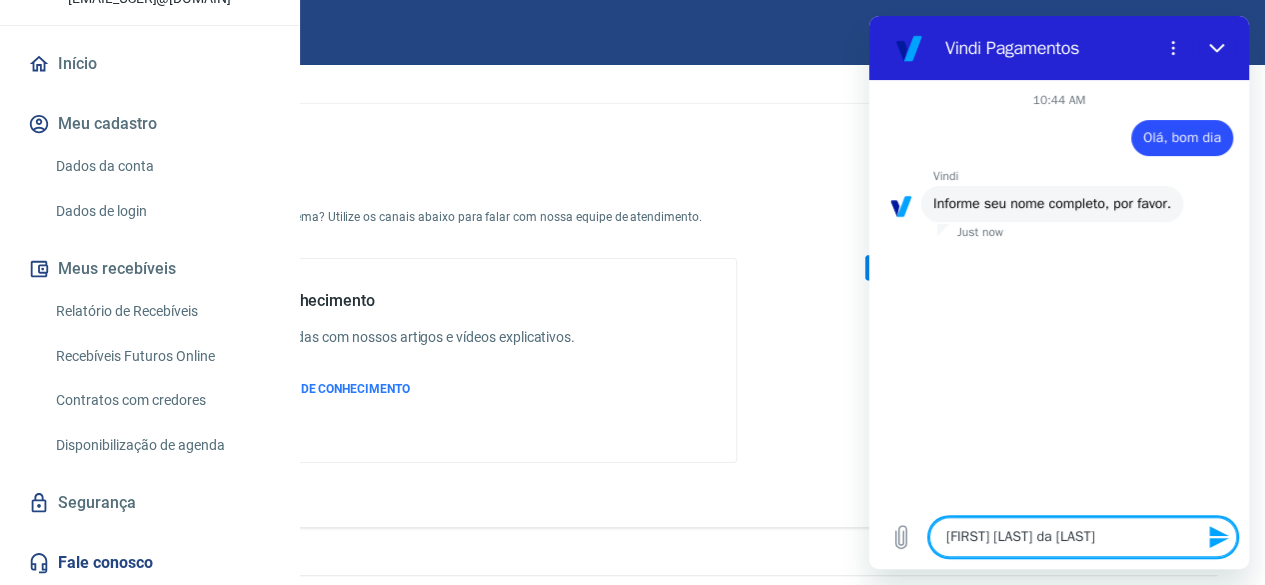 type on "[FIRST] [LAST] da [LAST]" 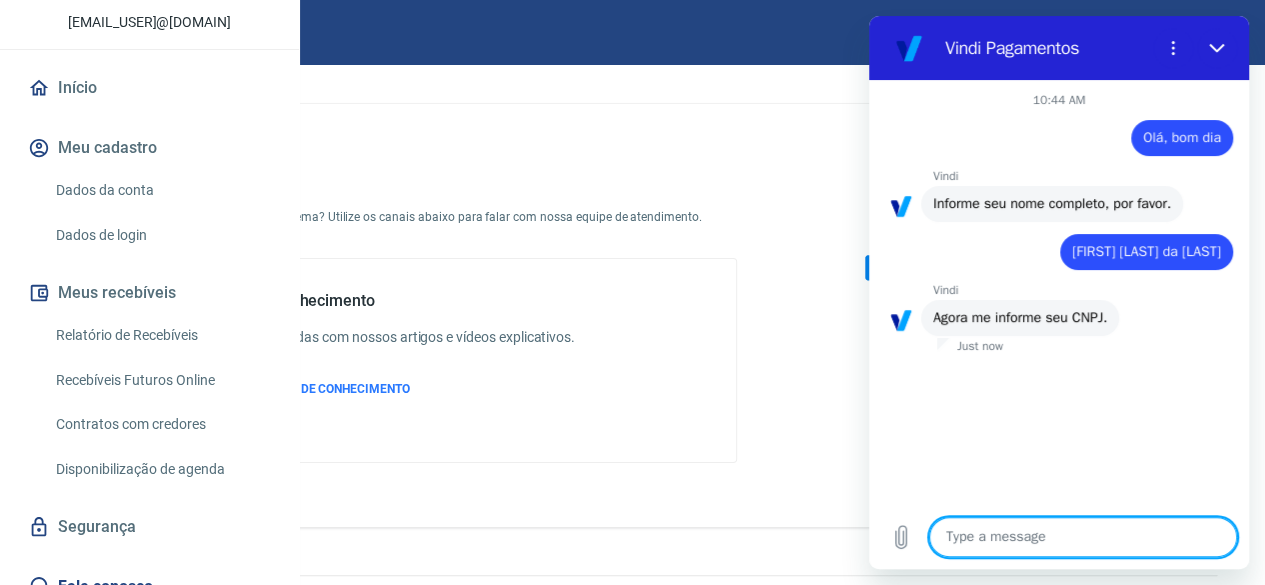scroll, scrollTop: 0, scrollLeft: 0, axis: both 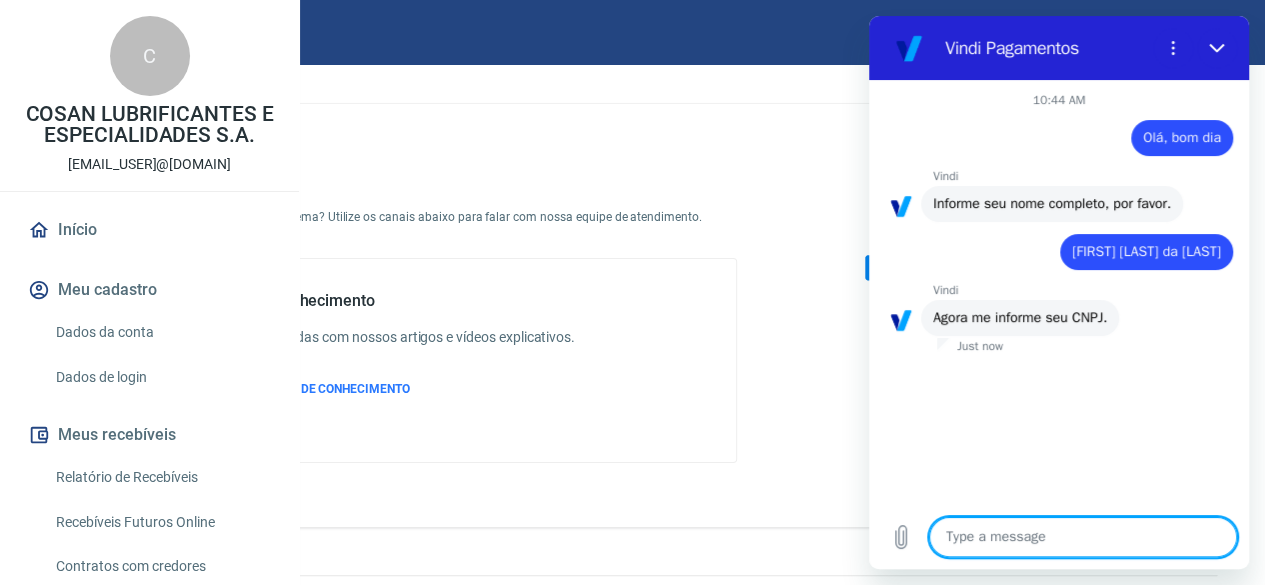 click on "Dados da conta" at bounding box center [161, 332] 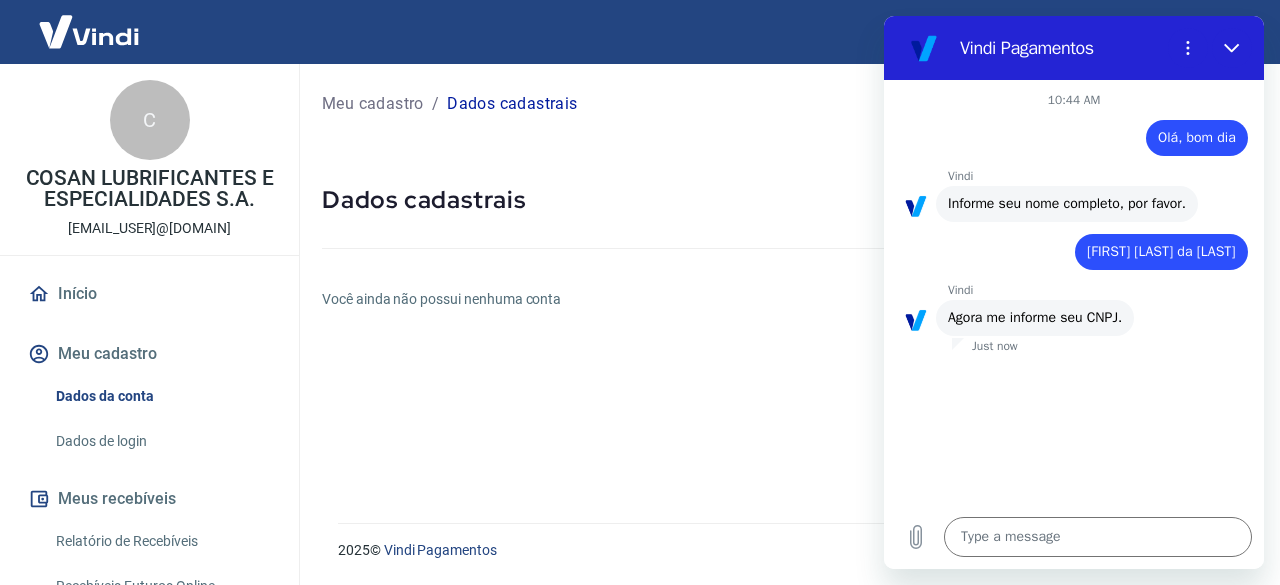 click on "Meu cadastro" at bounding box center (149, 354) 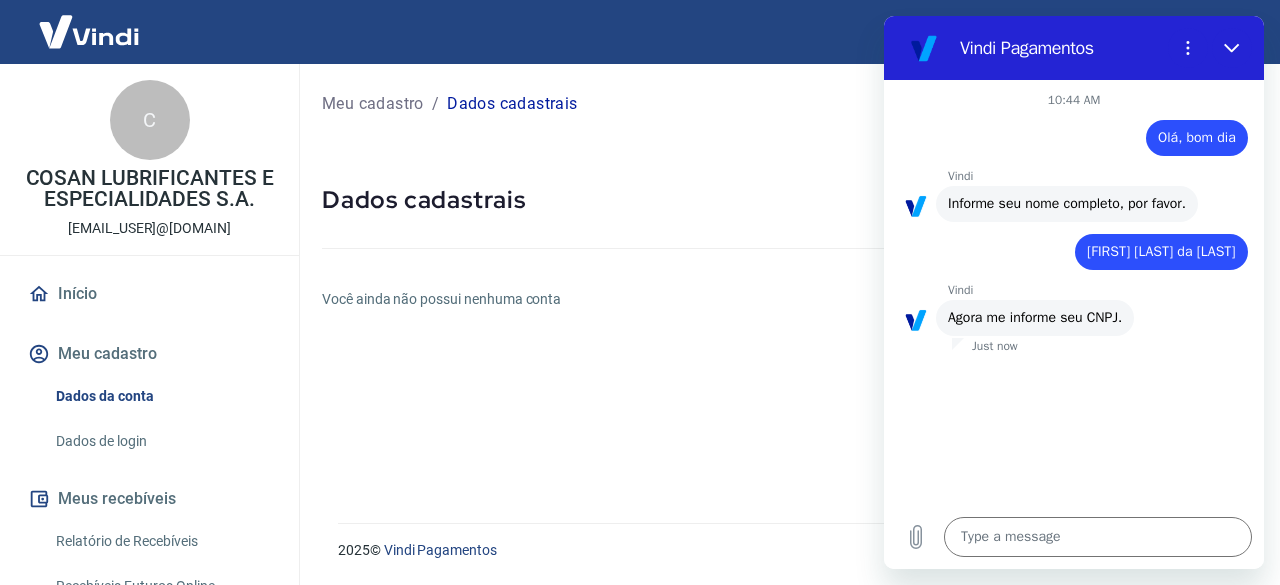click on "Meu cadastro" at bounding box center [149, 354] 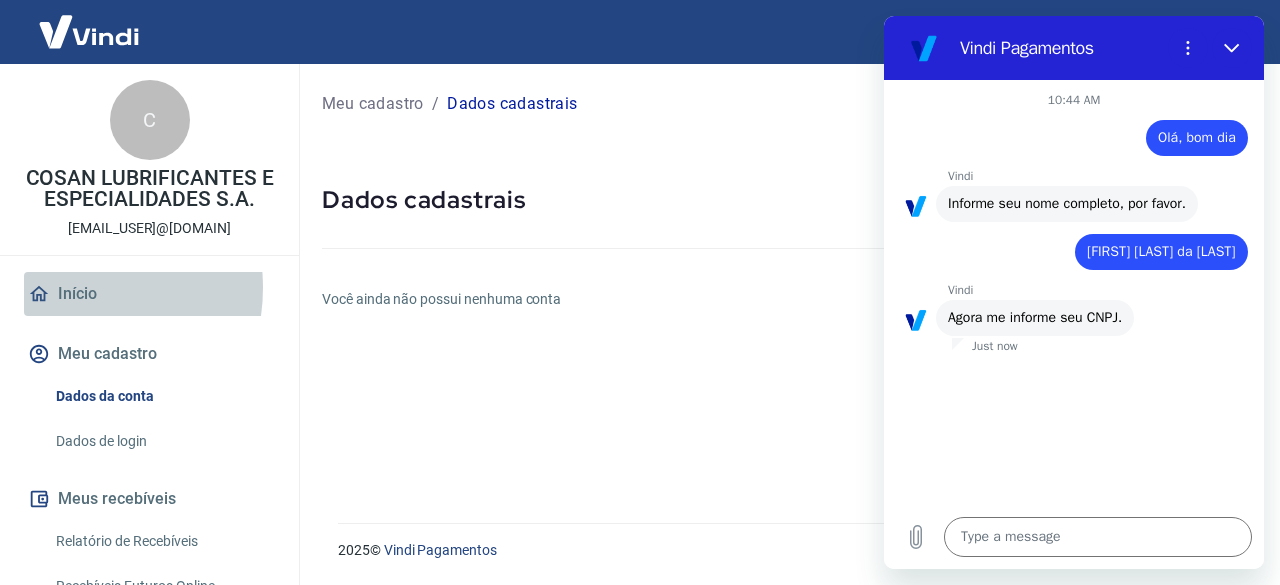 click on "Início" at bounding box center [149, 294] 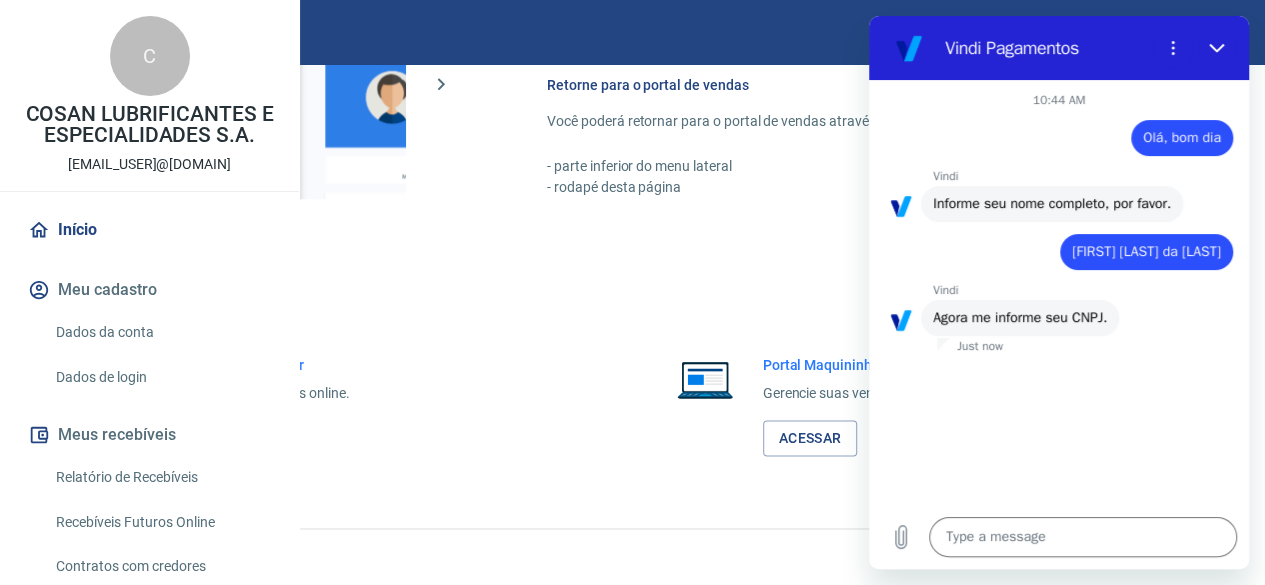 scroll, scrollTop: 1261, scrollLeft: 0, axis: vertical 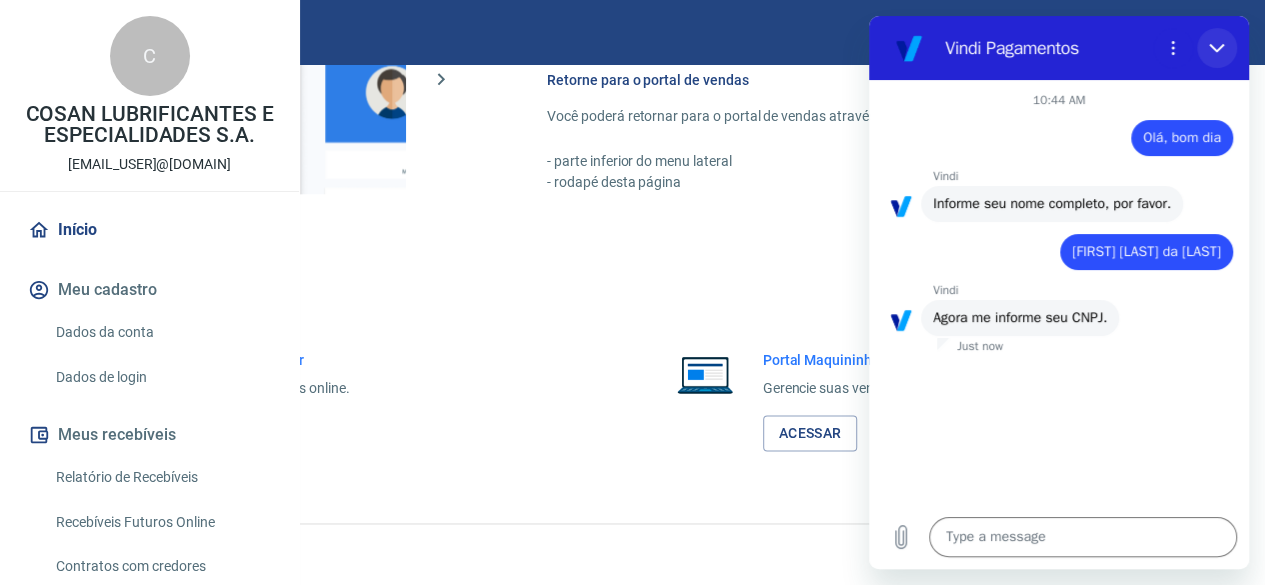 click at bounding box center (1217, 48) 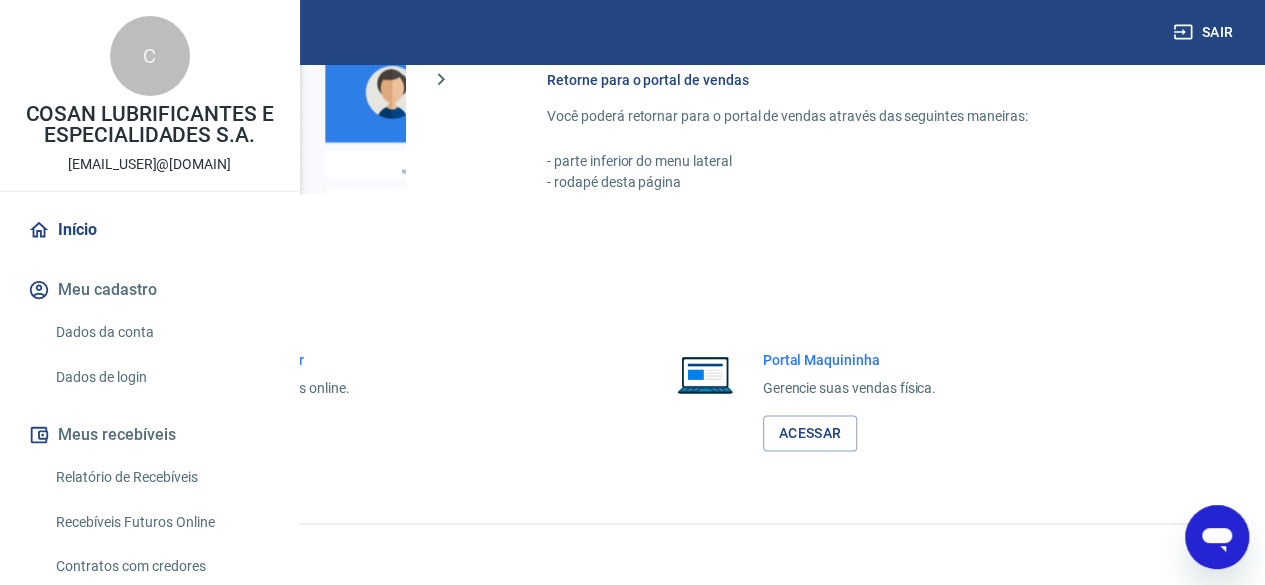 click 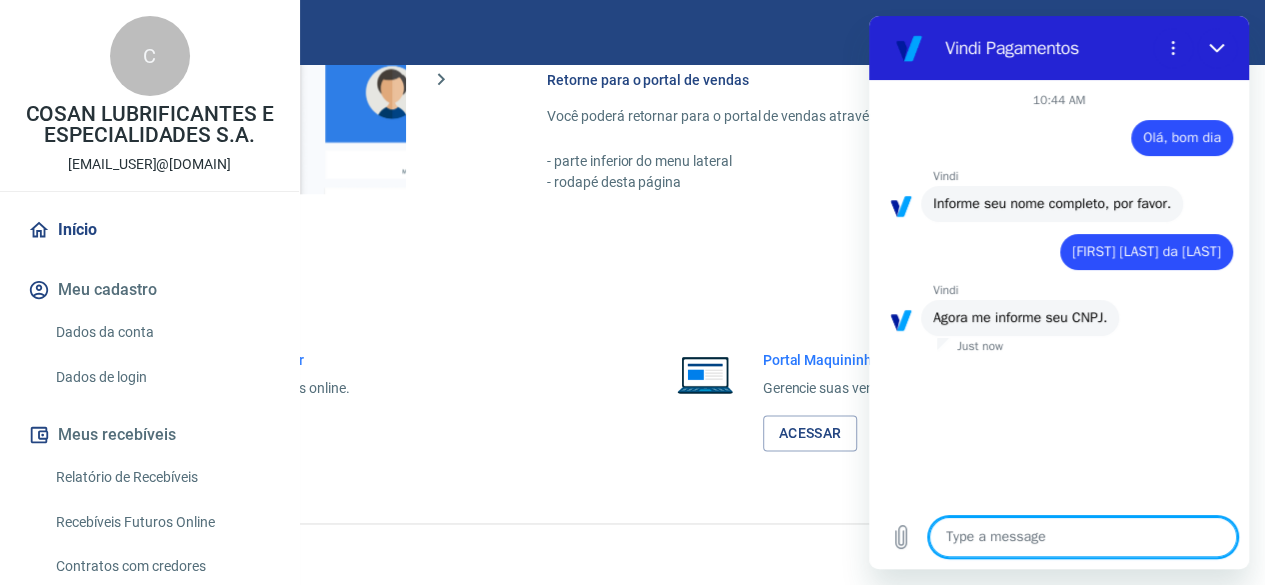 click on "Acessar" at bounding box center (219, 433) 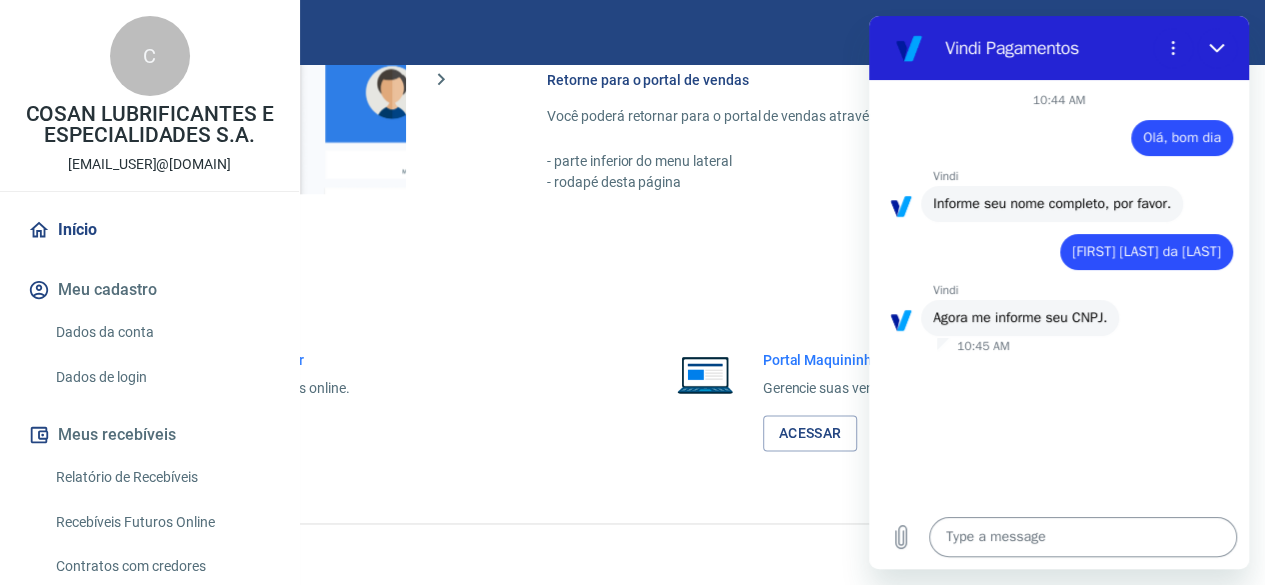 type on "x" 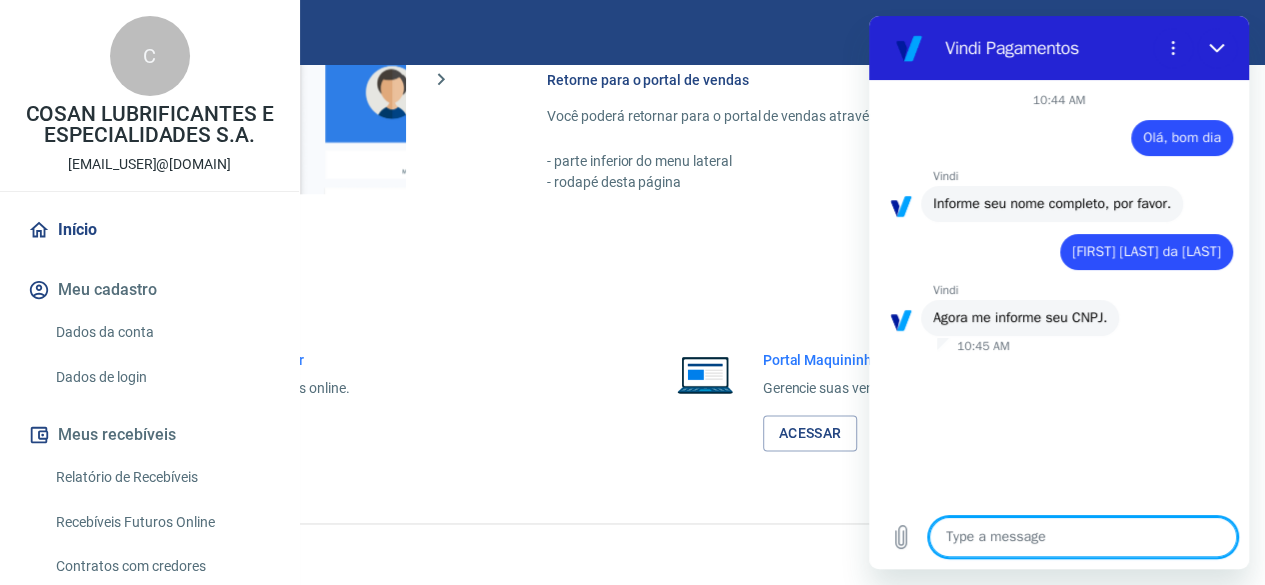 type on "33.000.092/0001-69" 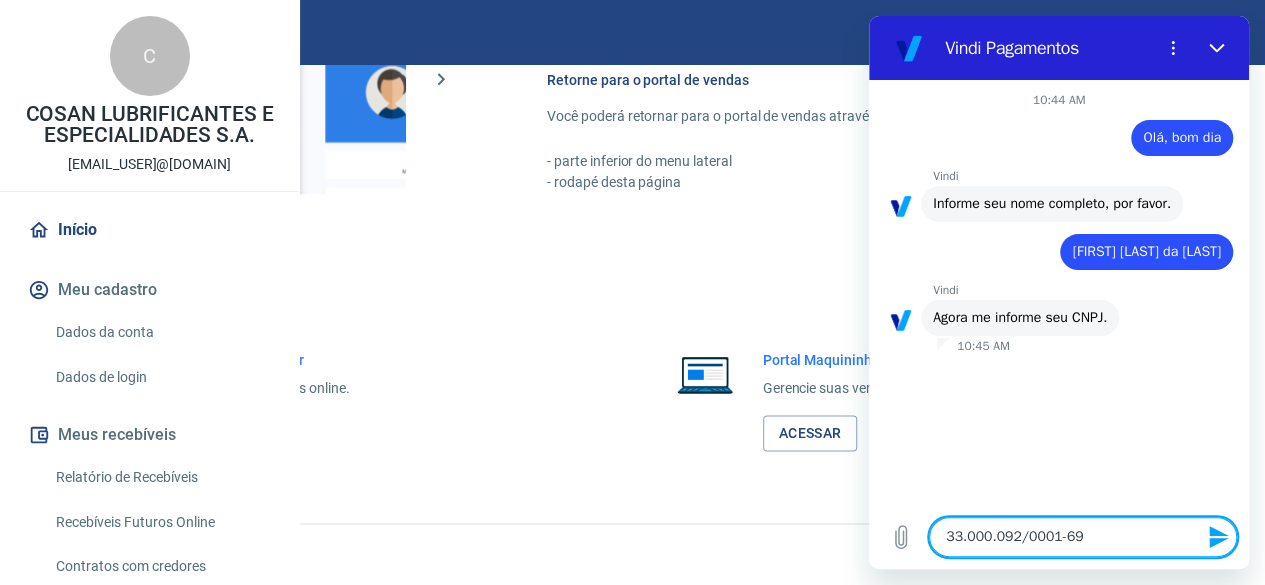 type 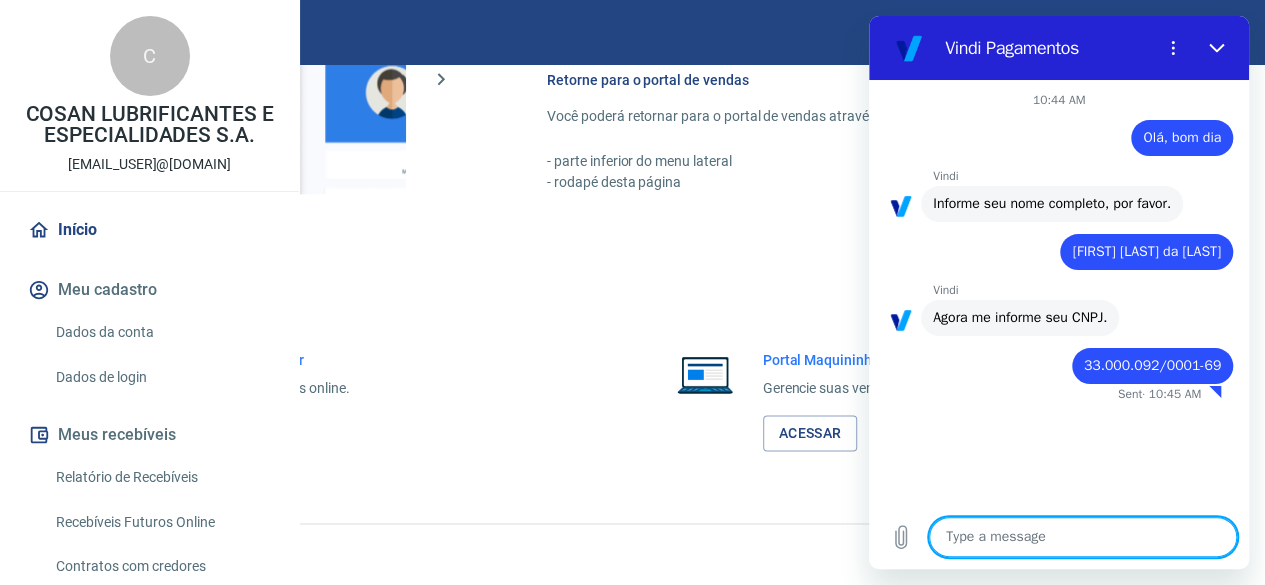 type on "x" 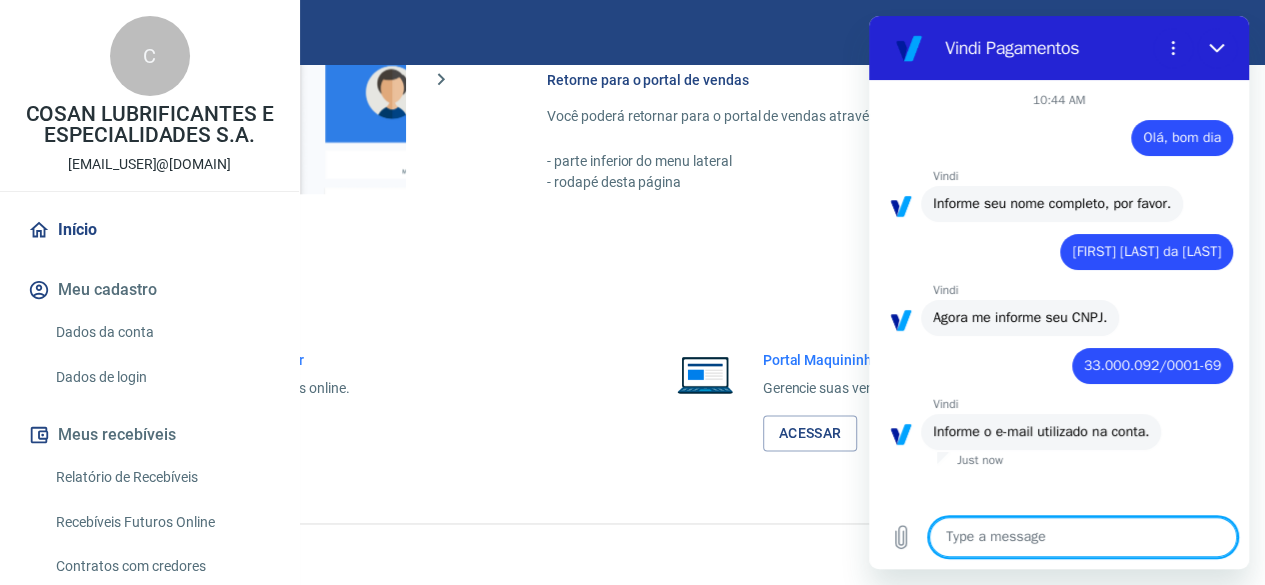 type on "g" 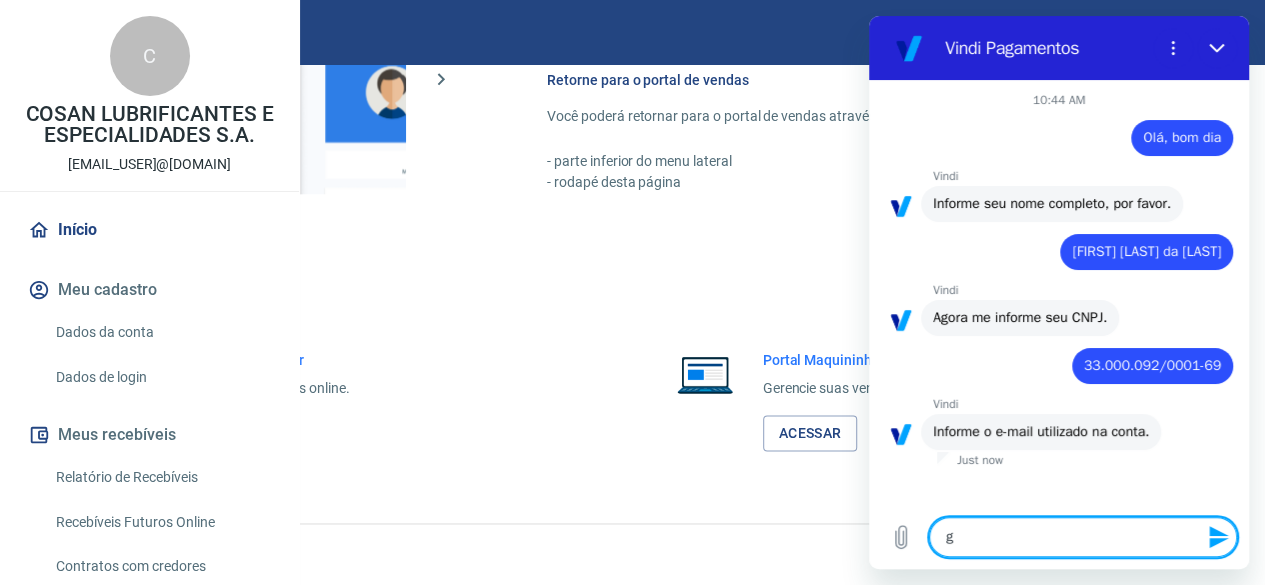 type on "[EMAIL_USER]" 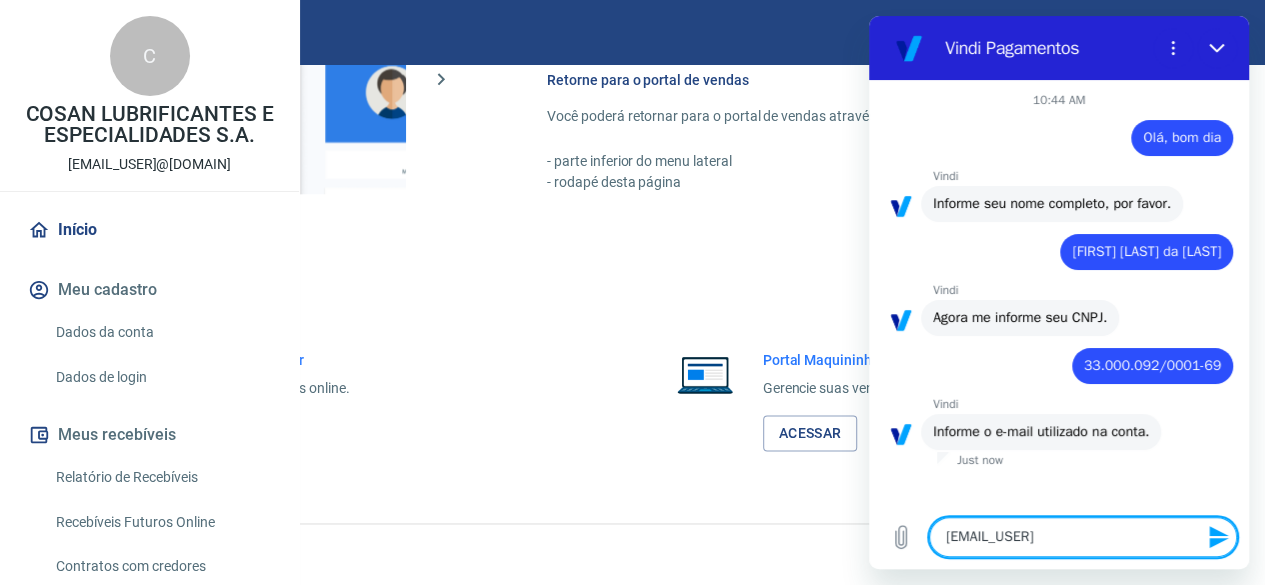 type on "[EMAIL_USER]" 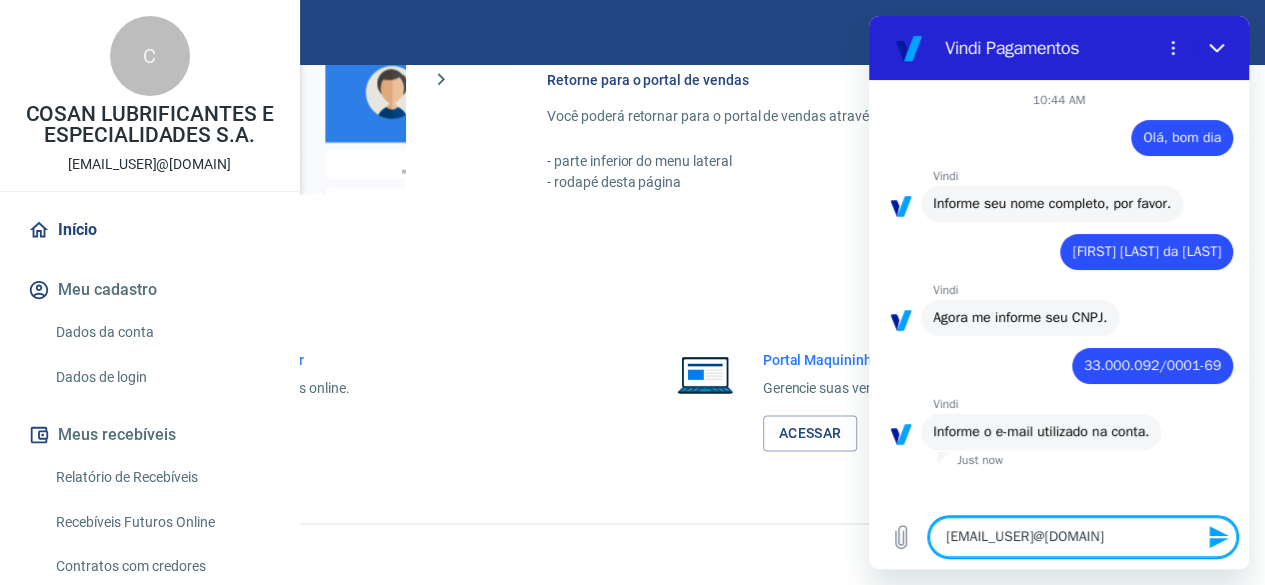 type on "[EMAIL_USER]@[DOMAIN]" 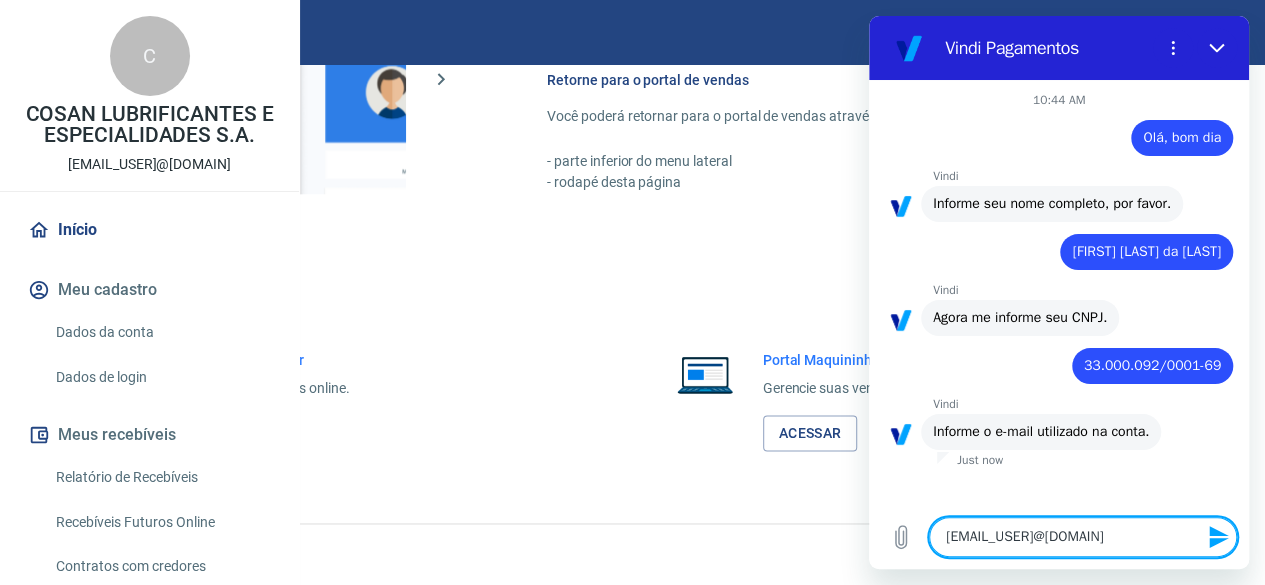 type 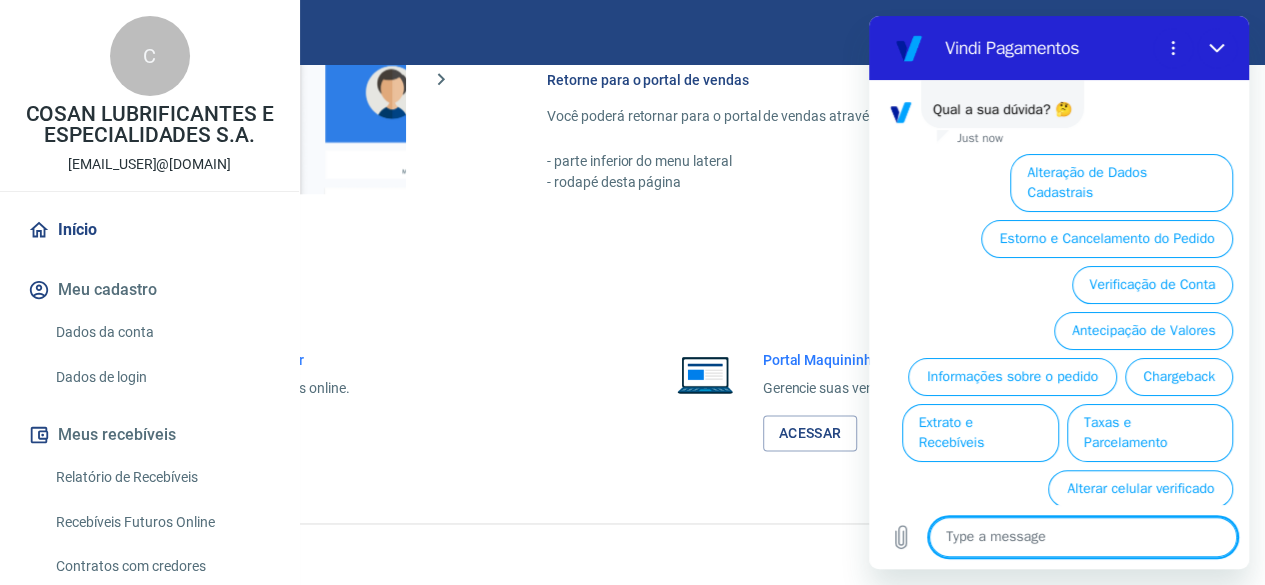 scroll, scrollTop: 504, scrollLeft: 0, axis: vertical 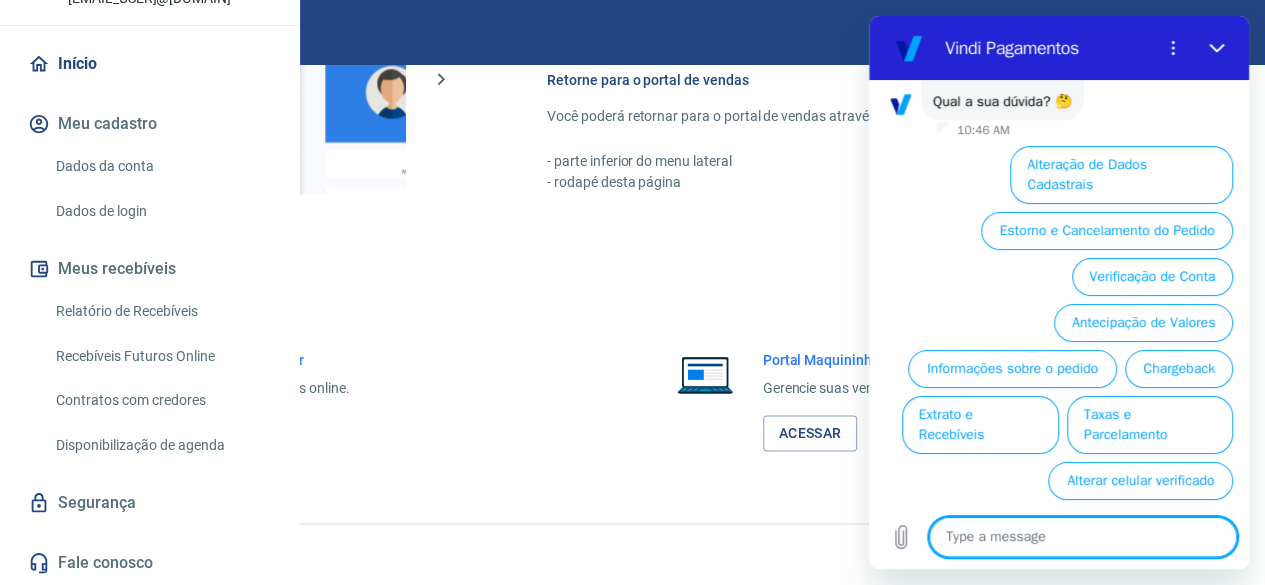 type on "x" 